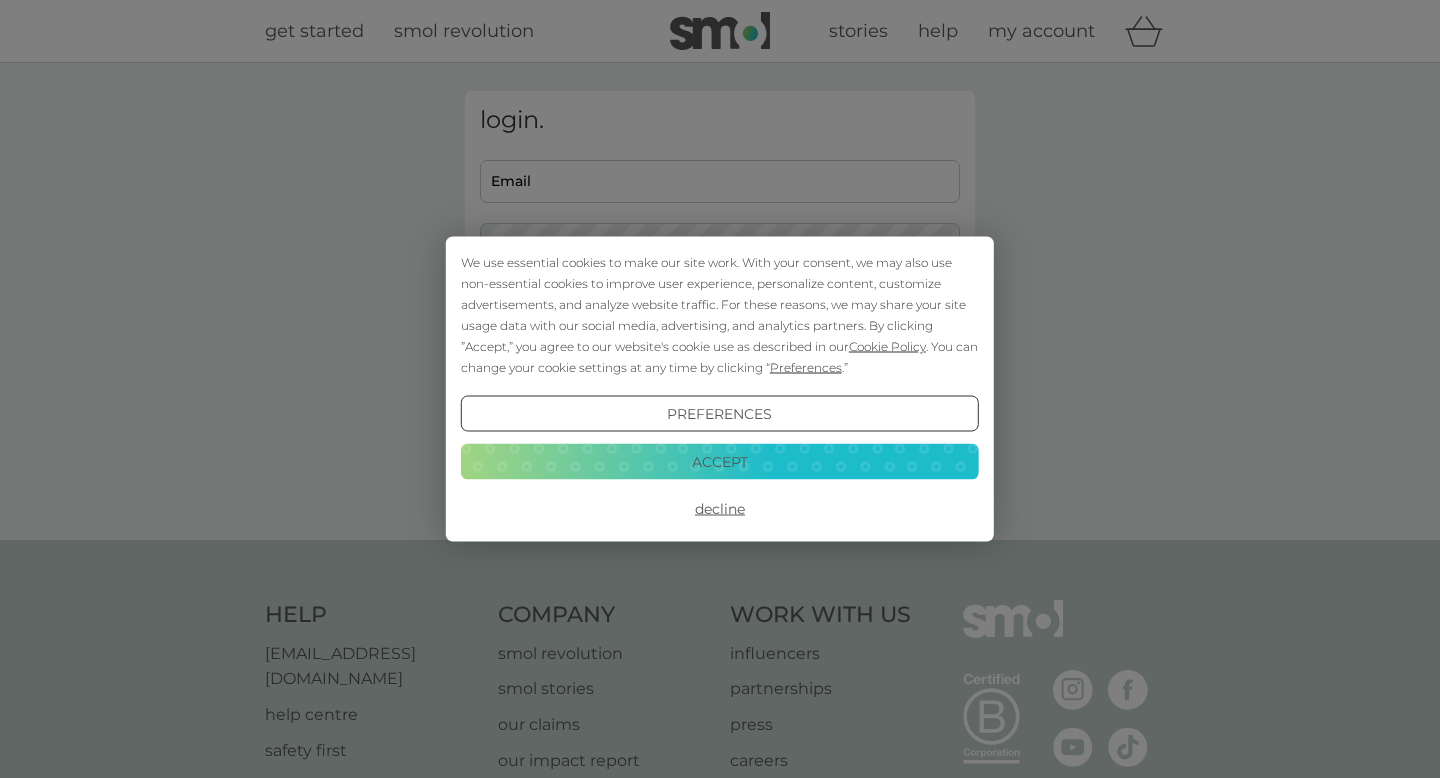 scroll, scrollTop: 0, scrollLeft: 0, axis: both 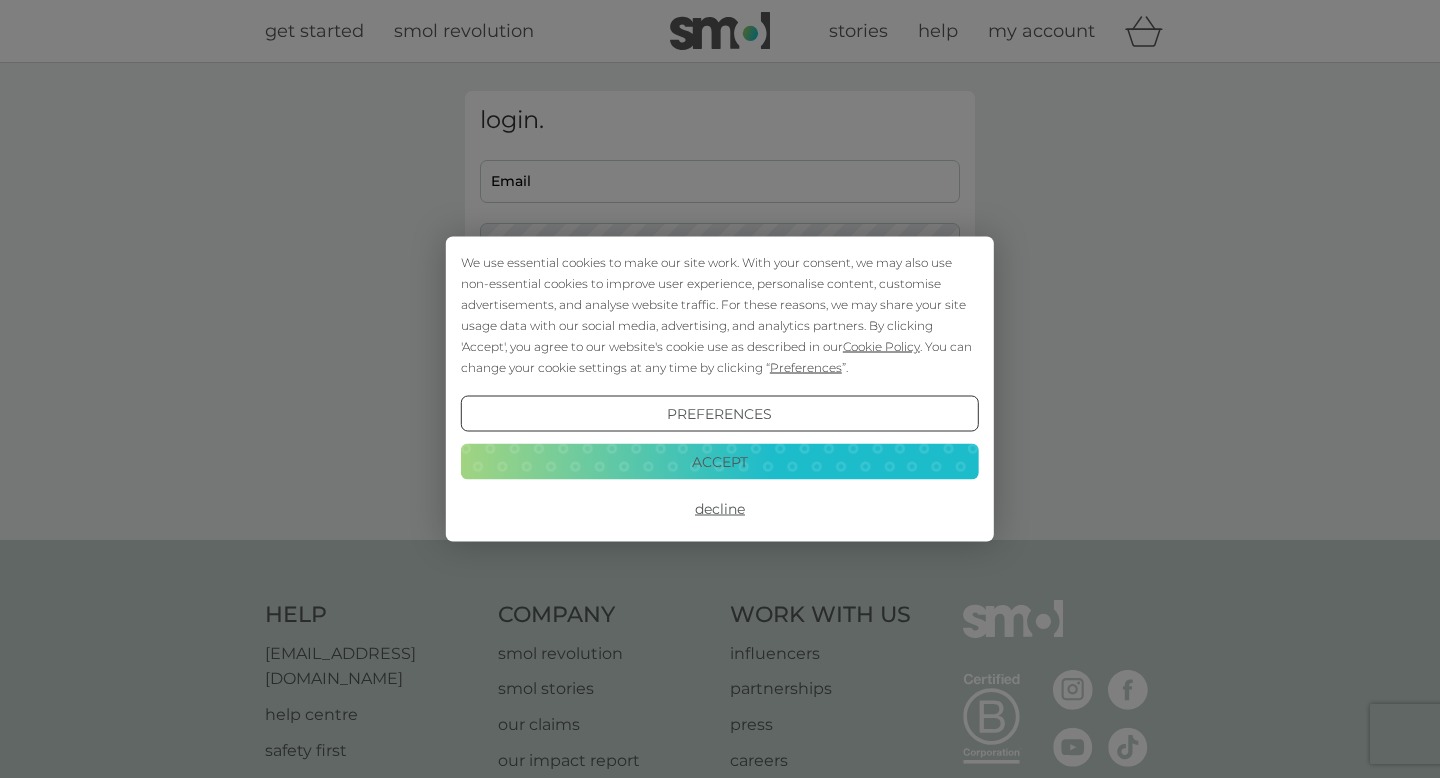 click on "Decline" at bounding box center [720, 509] 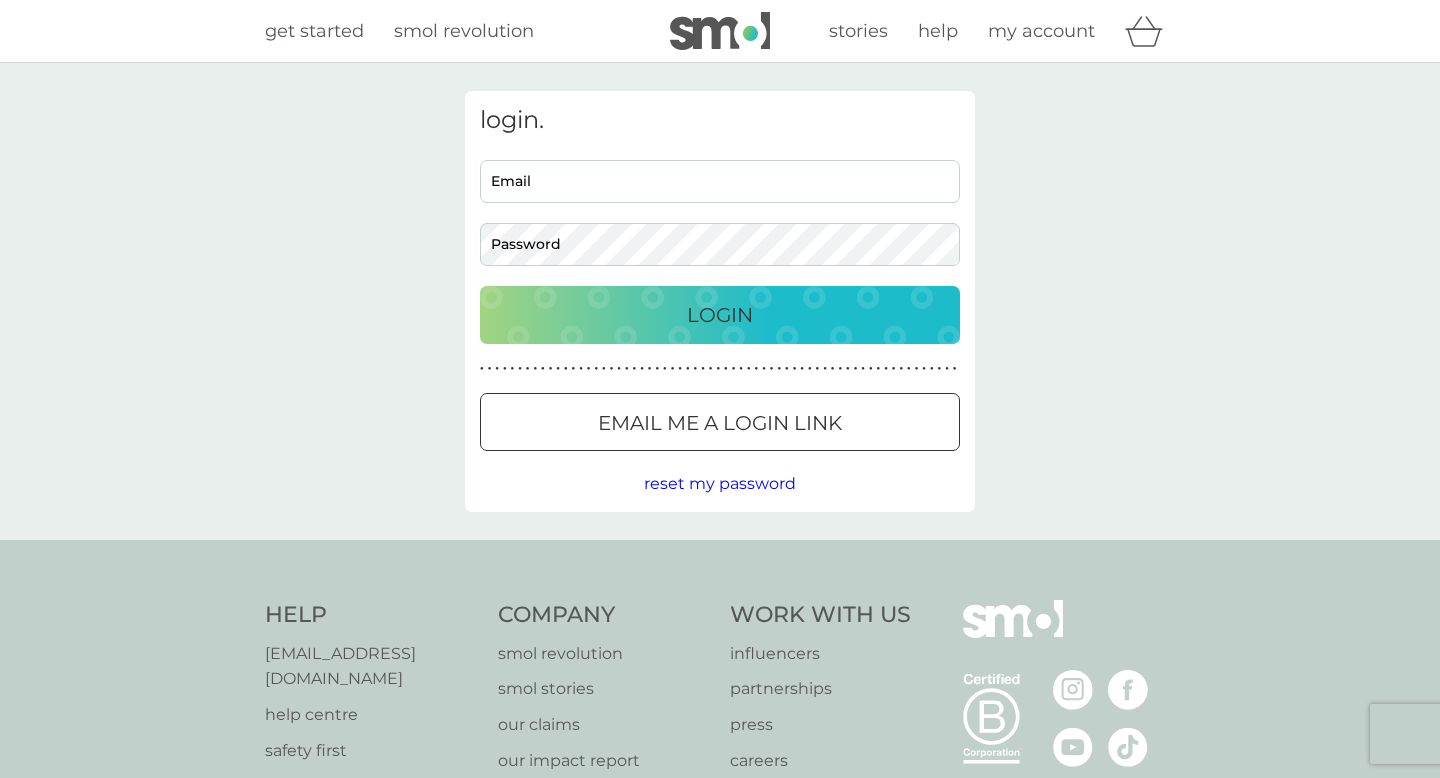 scroll, scrollTop: 0, scrollLeft: 0, axis: both 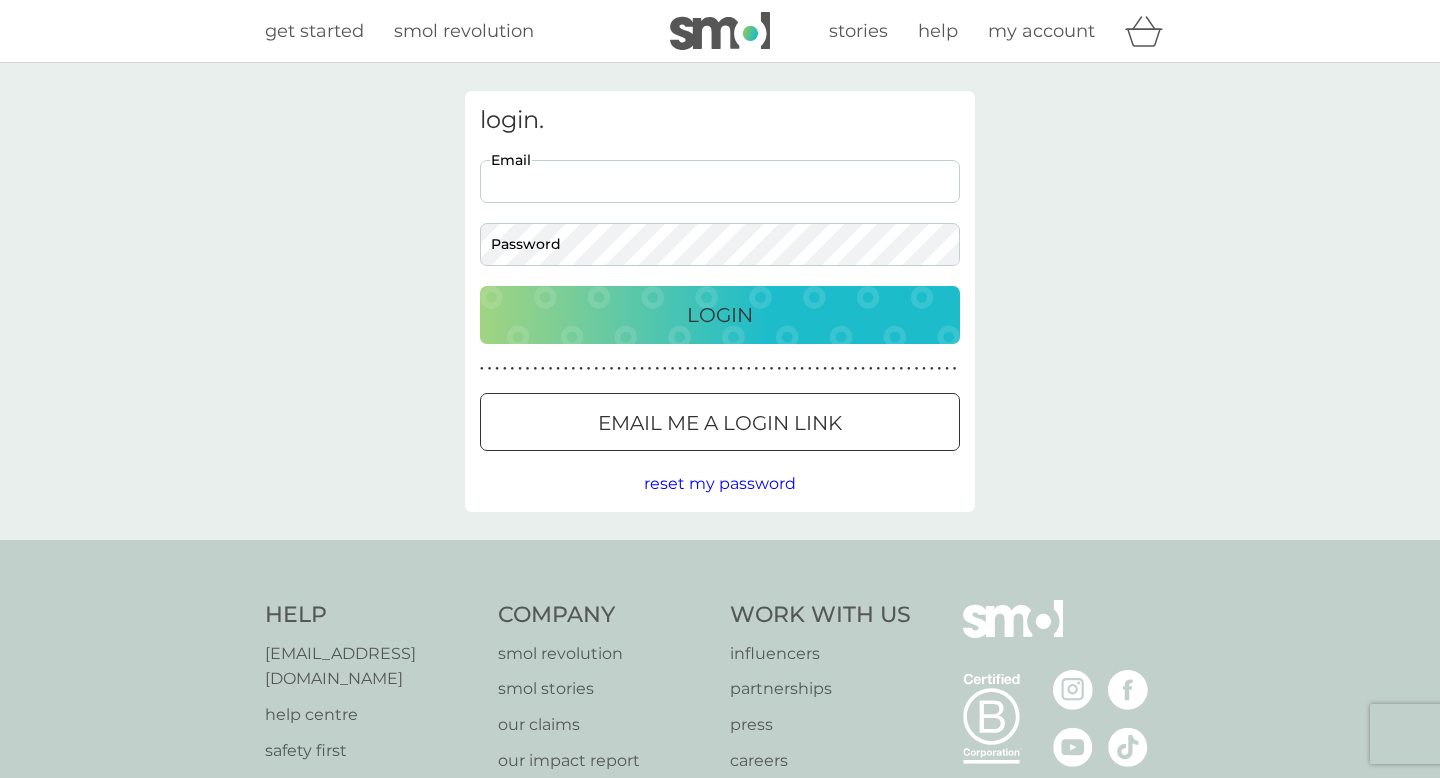 type on "[EMAIL_ADDRESS][DOMAIN_NAME]" 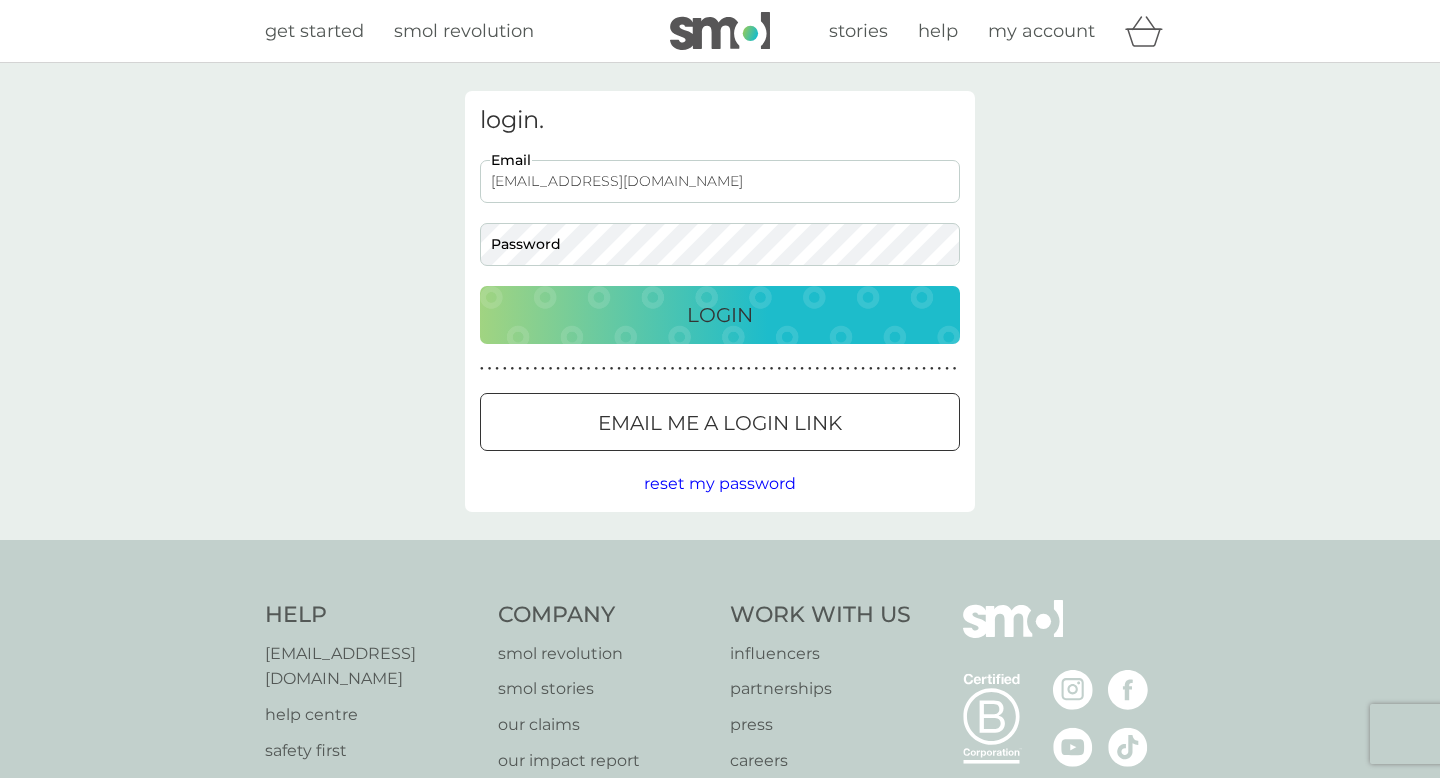 click on "login. [EMAIL_ADDRESS][DOMAIN_NAME] Email Password Login ● ● ● ● ● ● ● ● ● ● ● ● ● ● ● ● ● ● ● ● ● ● ● ● ● ● ● ● ● ● ● ● ● ● ● ● ● ● ● ● ● ● ● ● ● ● ● ● ● ● ● ● ● ● ● ● ● ● ● ● ● ● ● ● ● ● ● ● ● ● Email me a login link reset my password" at bounding box center [720, 301] 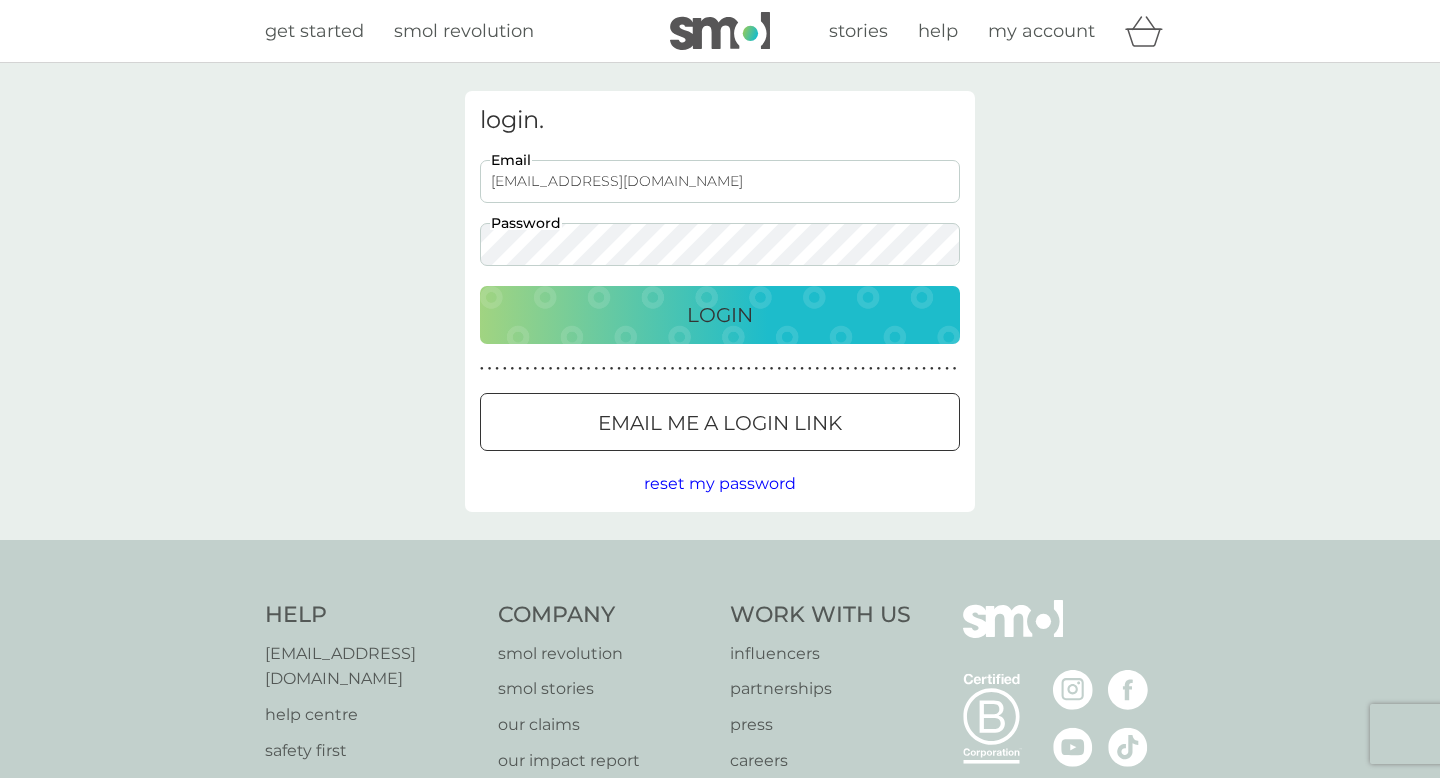 click on "Login" at bounding box center [720, 315] 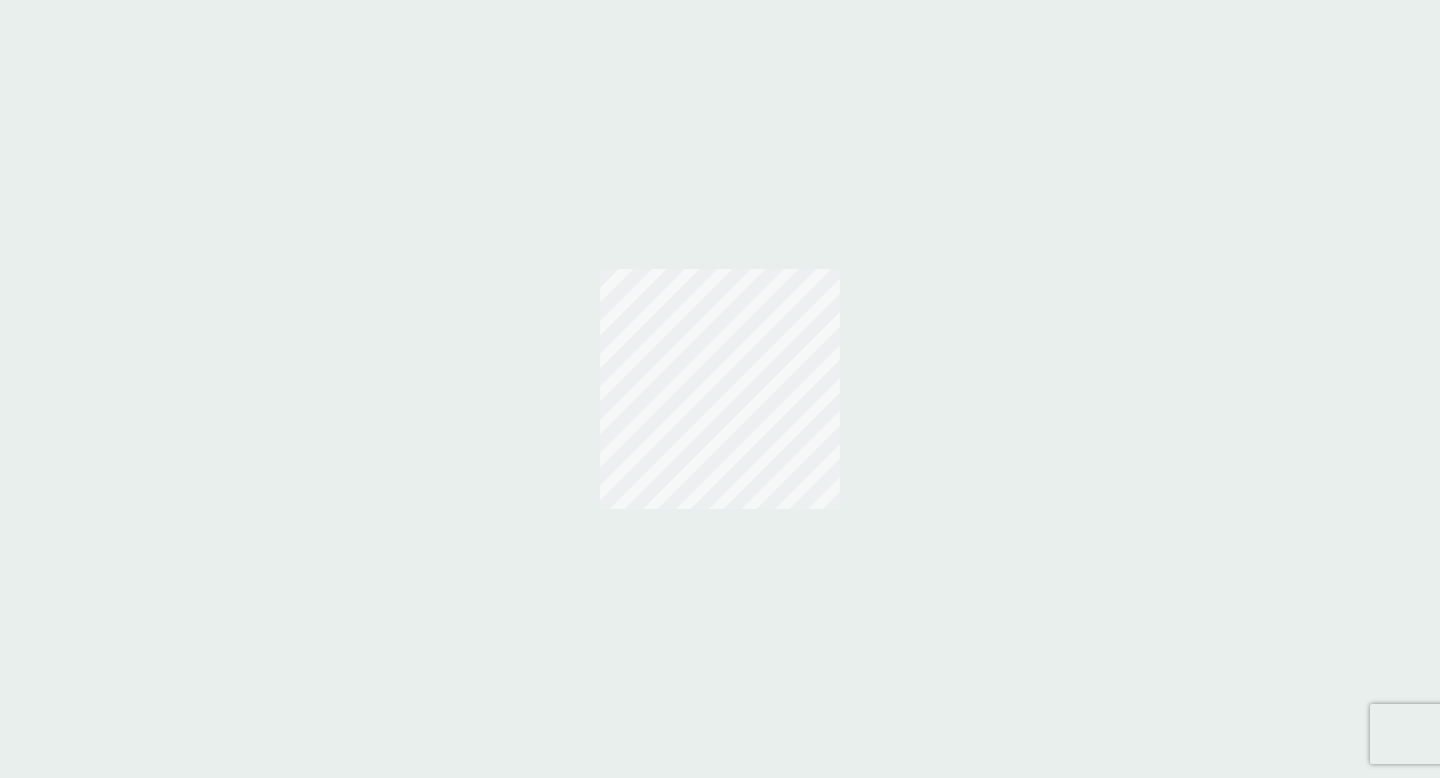 scroll, scrollTop: 0, scrollLeft: 0, axis: both 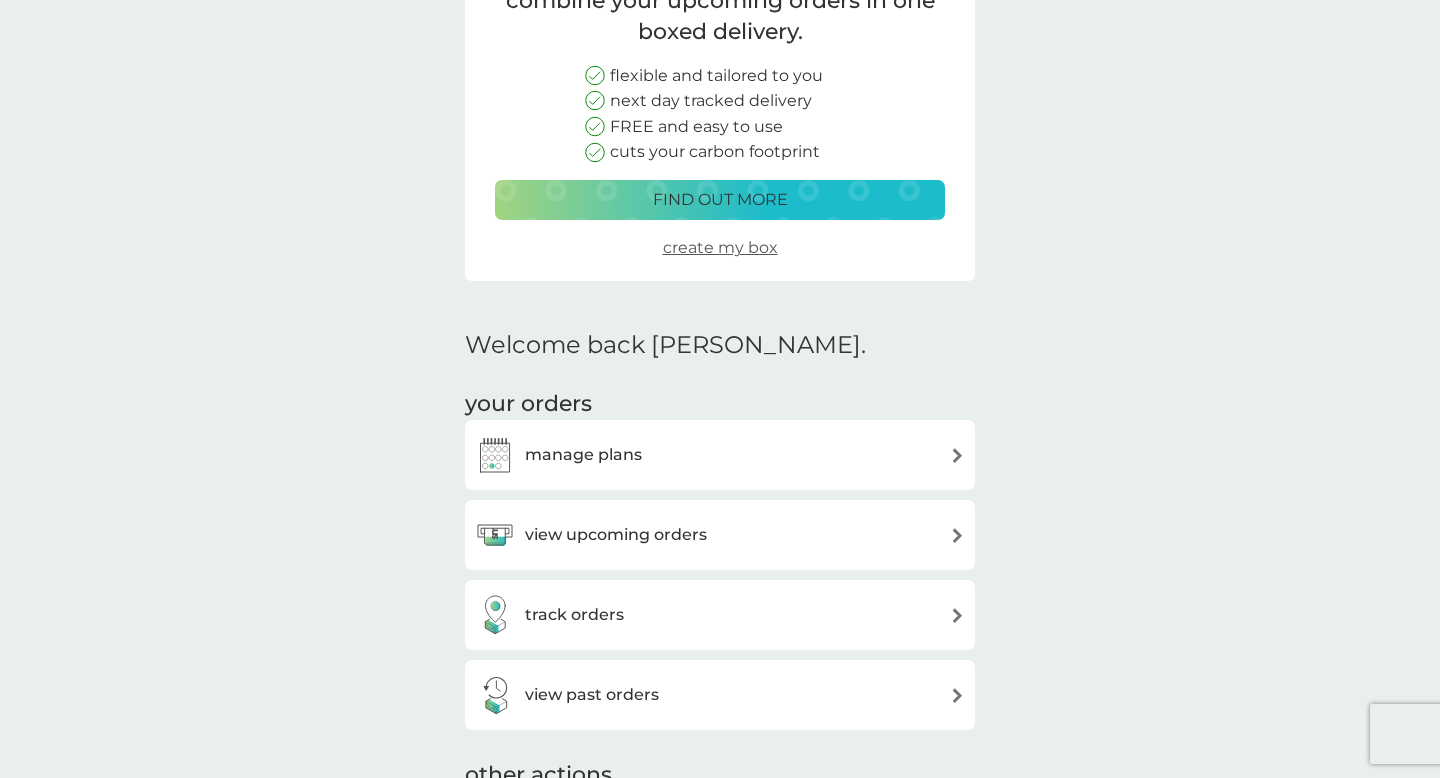 click on "view upcoming orders" at bounding box center (720, 535) 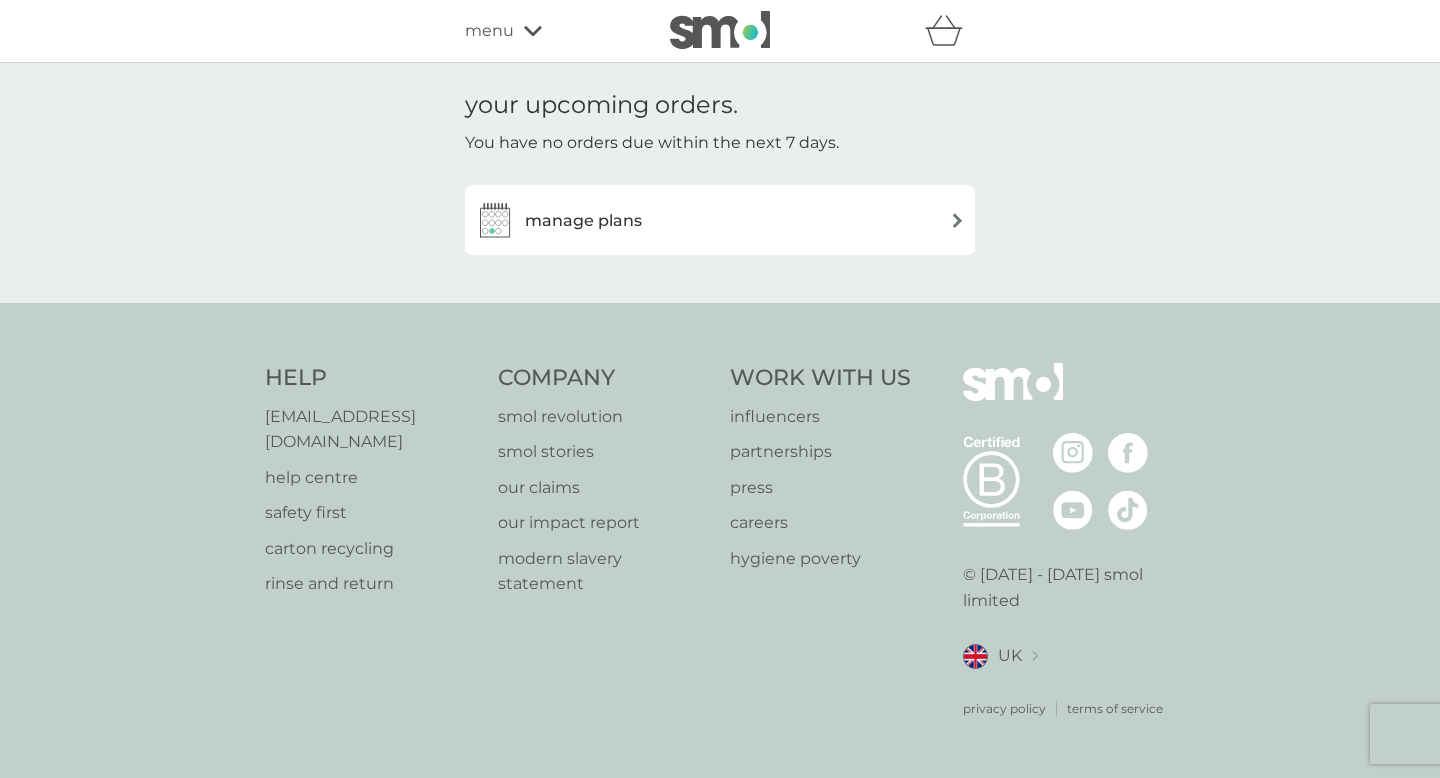 click on "manage plans" at bounding box center (720, 220) 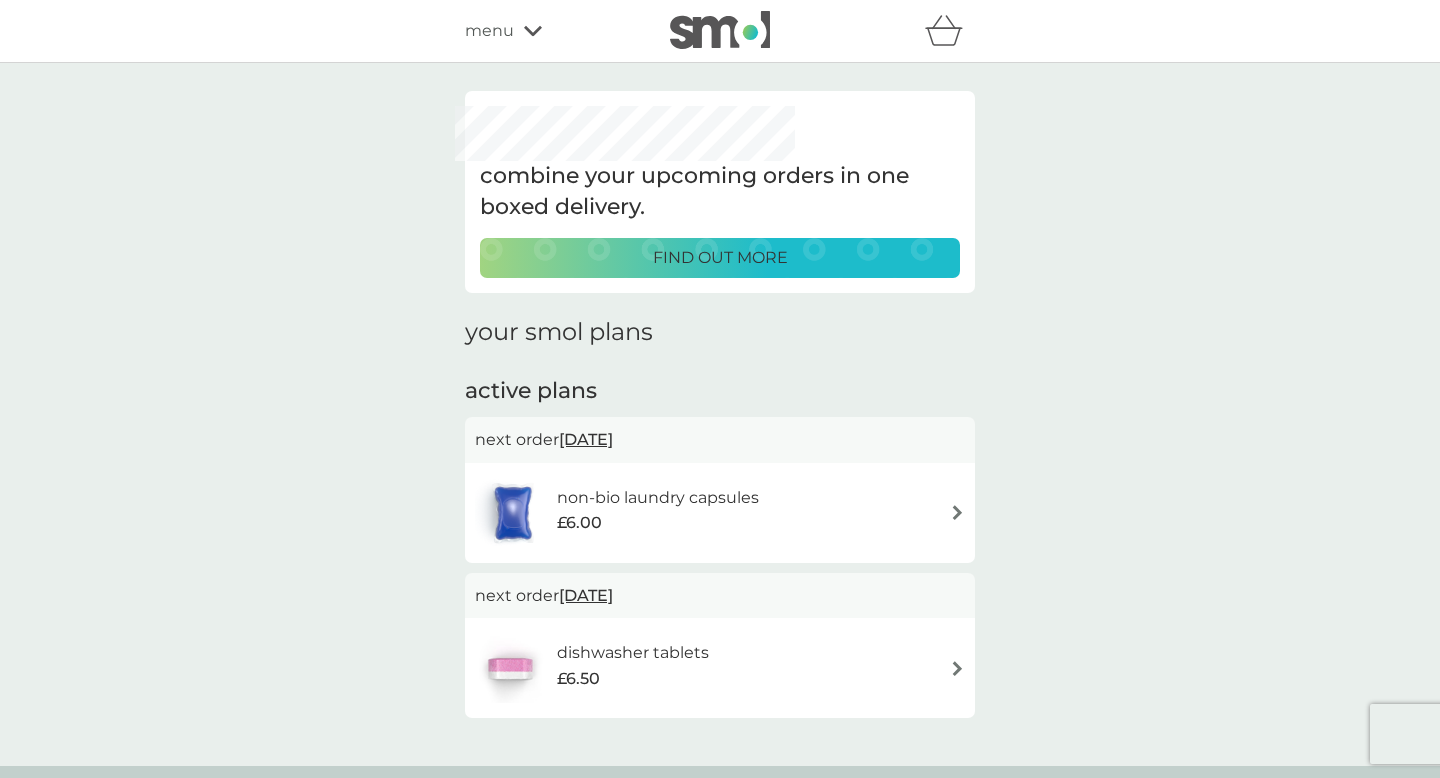 click on "dishwasher tablets £6.50" at bounding box center [720, 668] 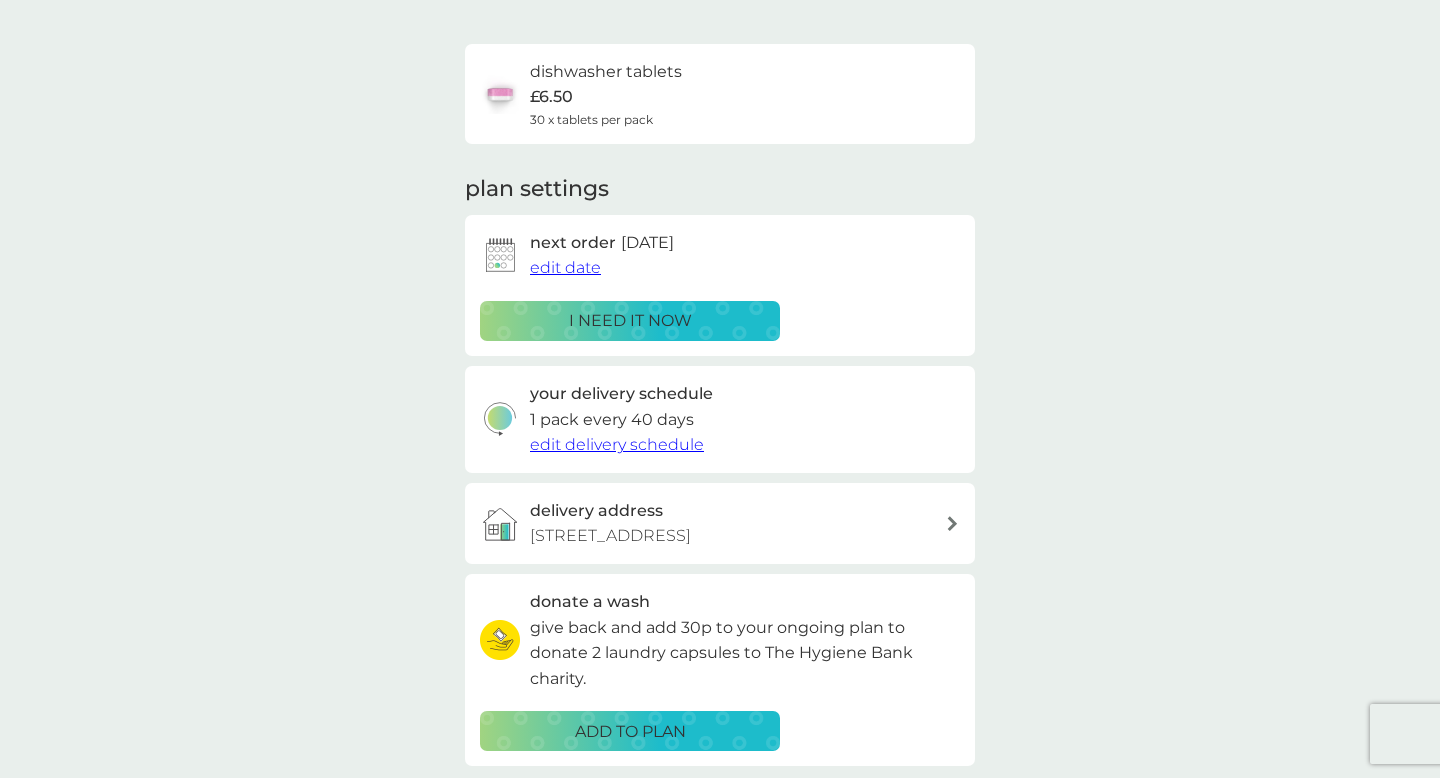 scroll, scrollTop: 109, scrollLeft: 0, axis: vertical 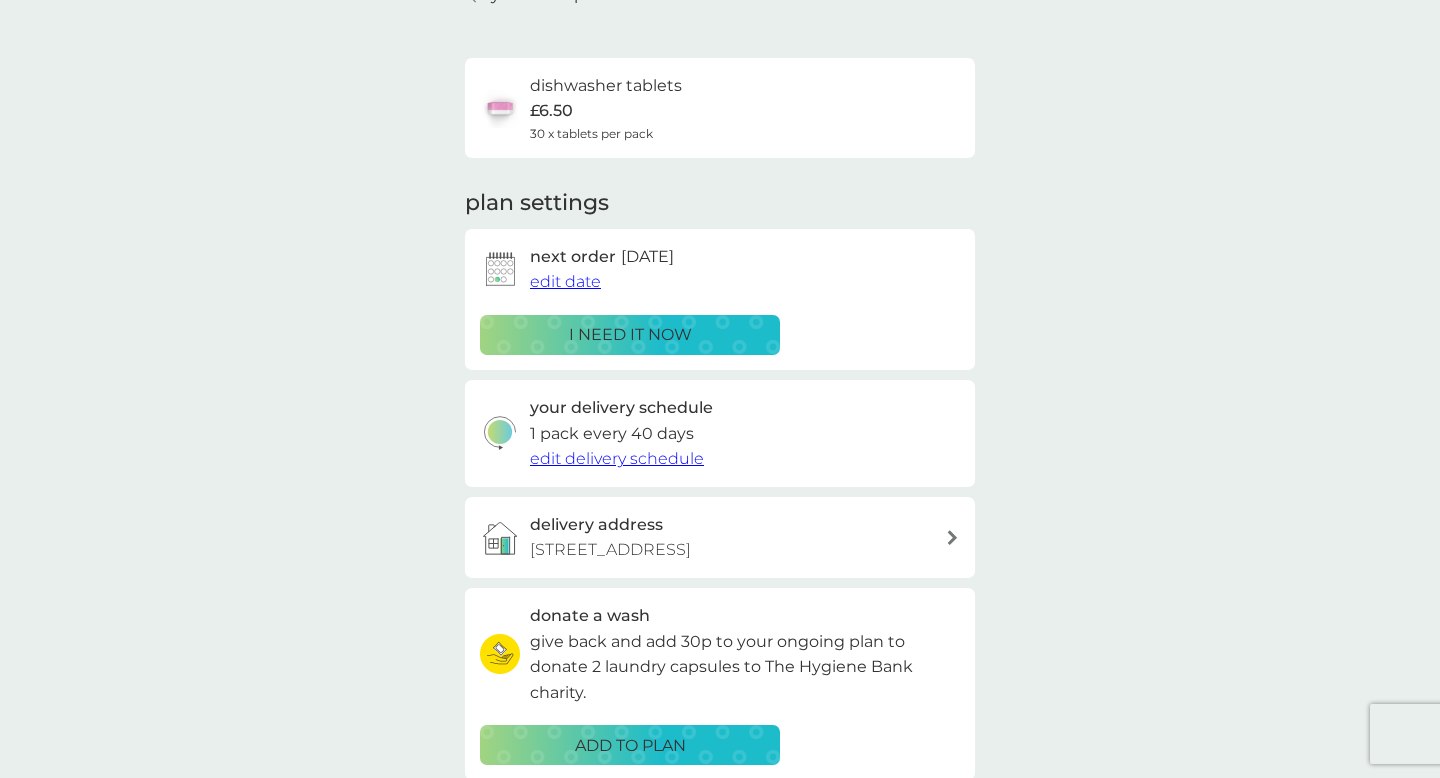 click on "edit date" at bounding box center [565, 281] 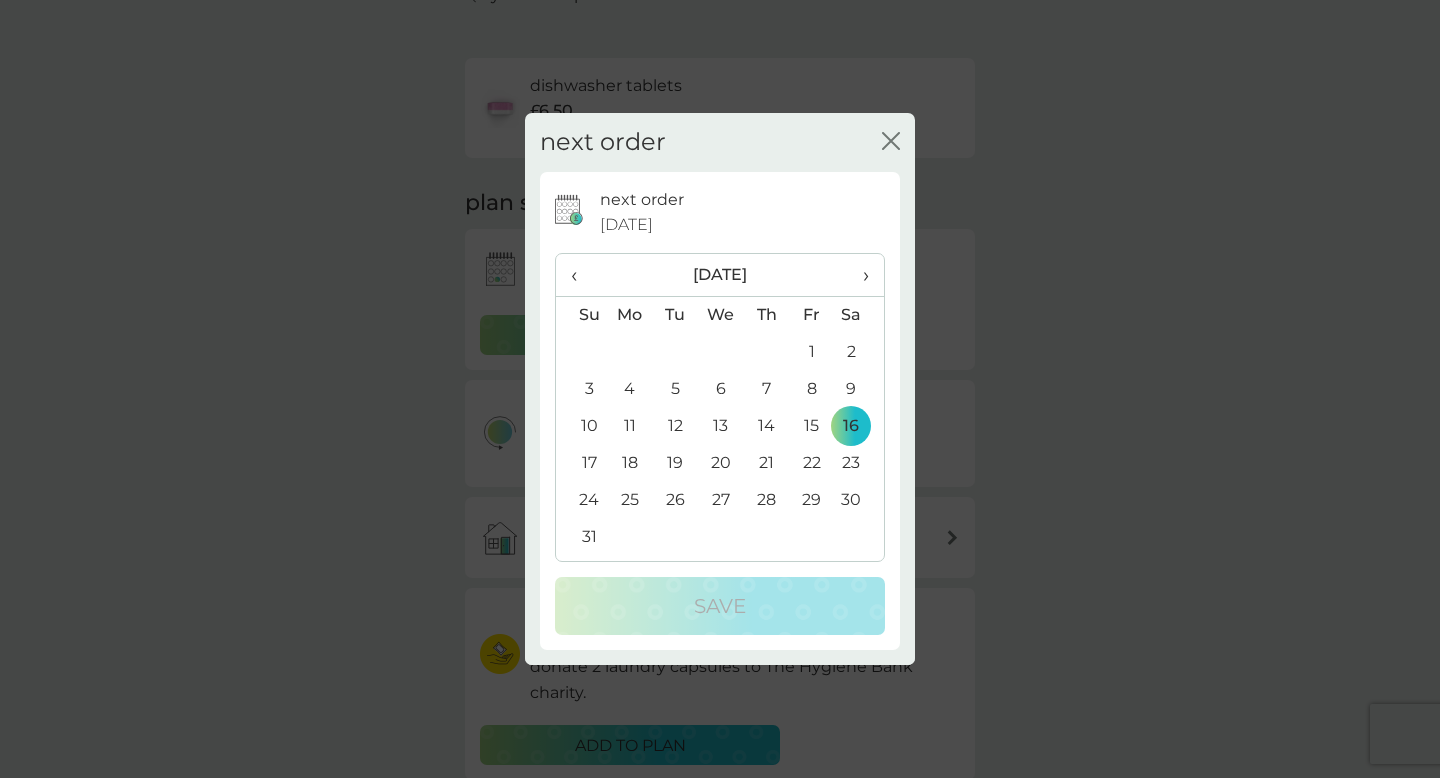 click on "›" at bounding box center [859, 275] 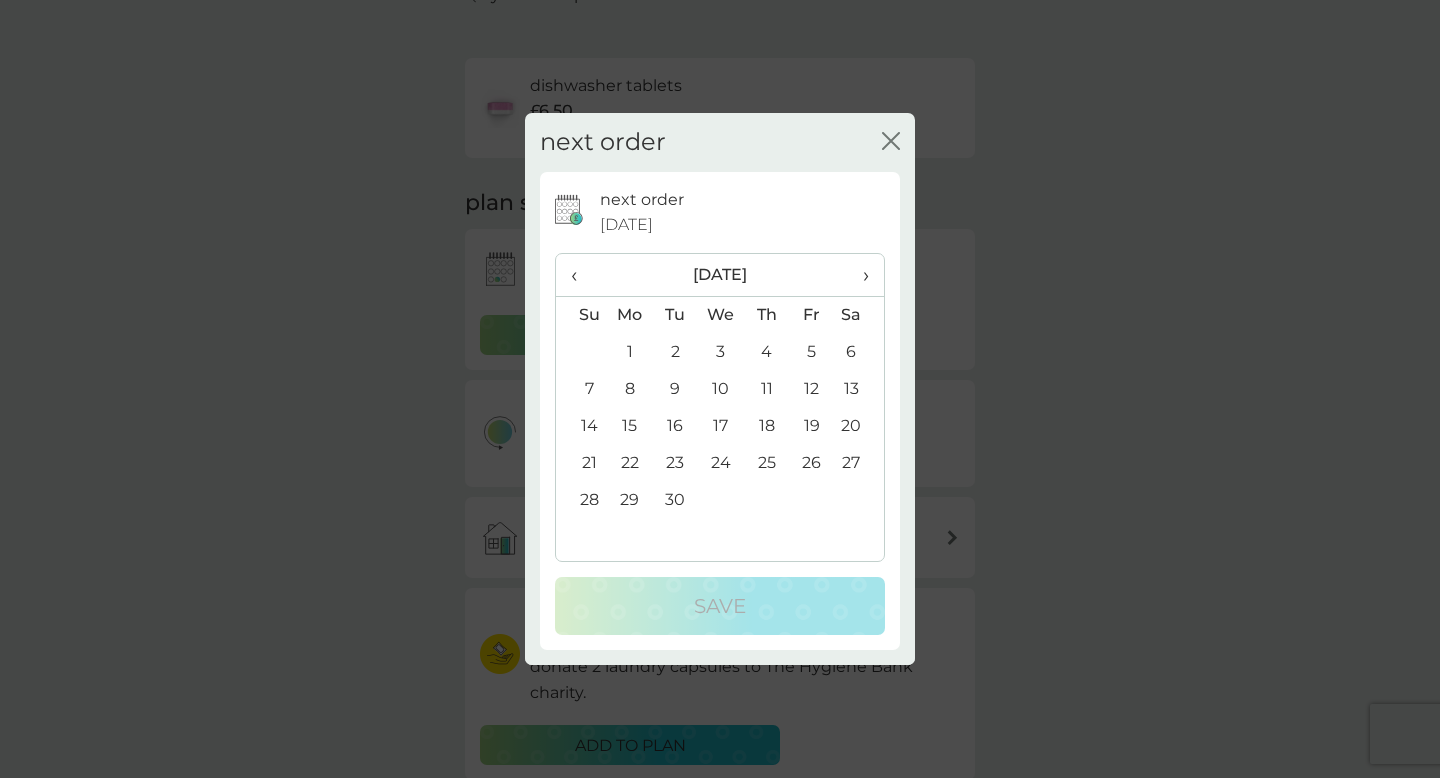 click on "1" at bounding box center (630, 352) 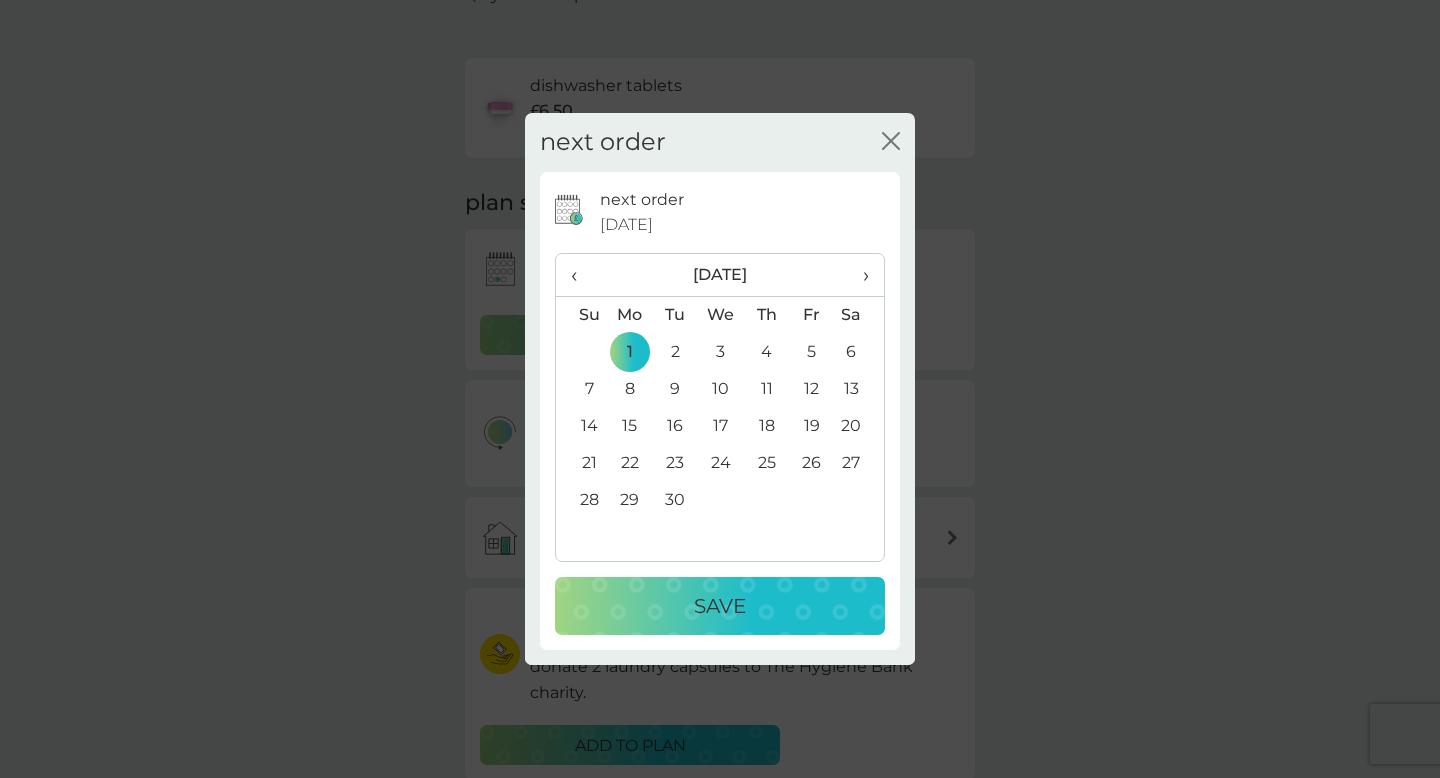 click on "Save" at bounding box center (720, 606) 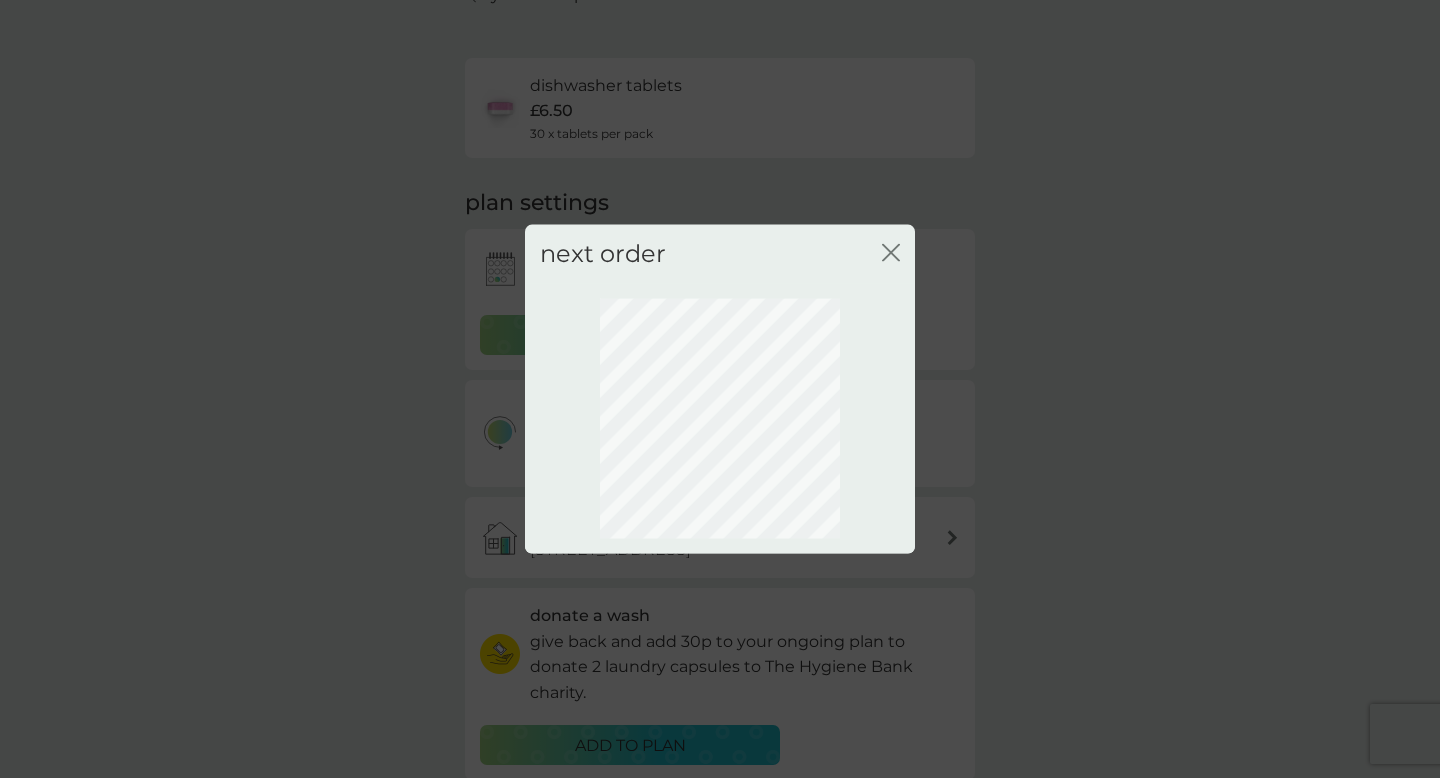 scroll, scrollTop: 60, scrollLeft: 0, axis: vertical 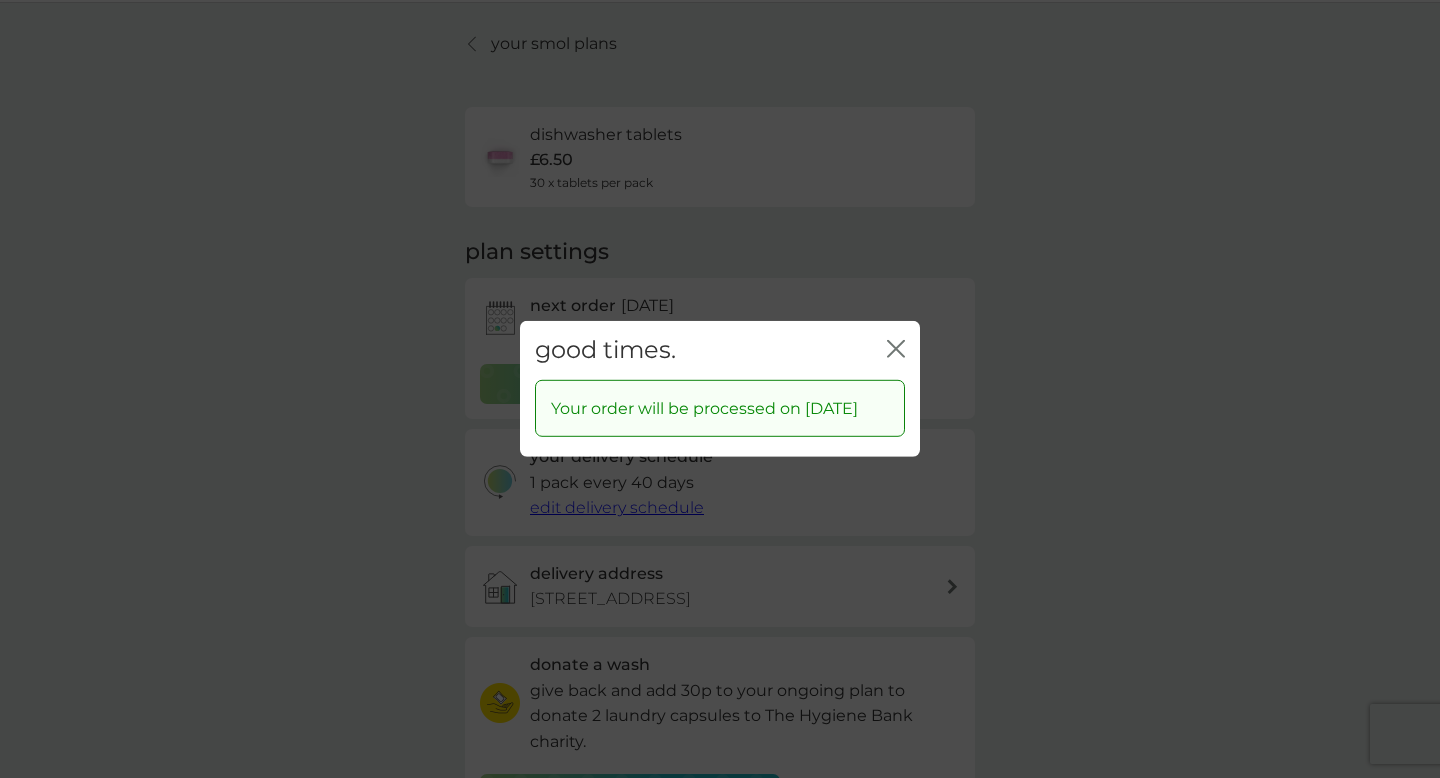 click 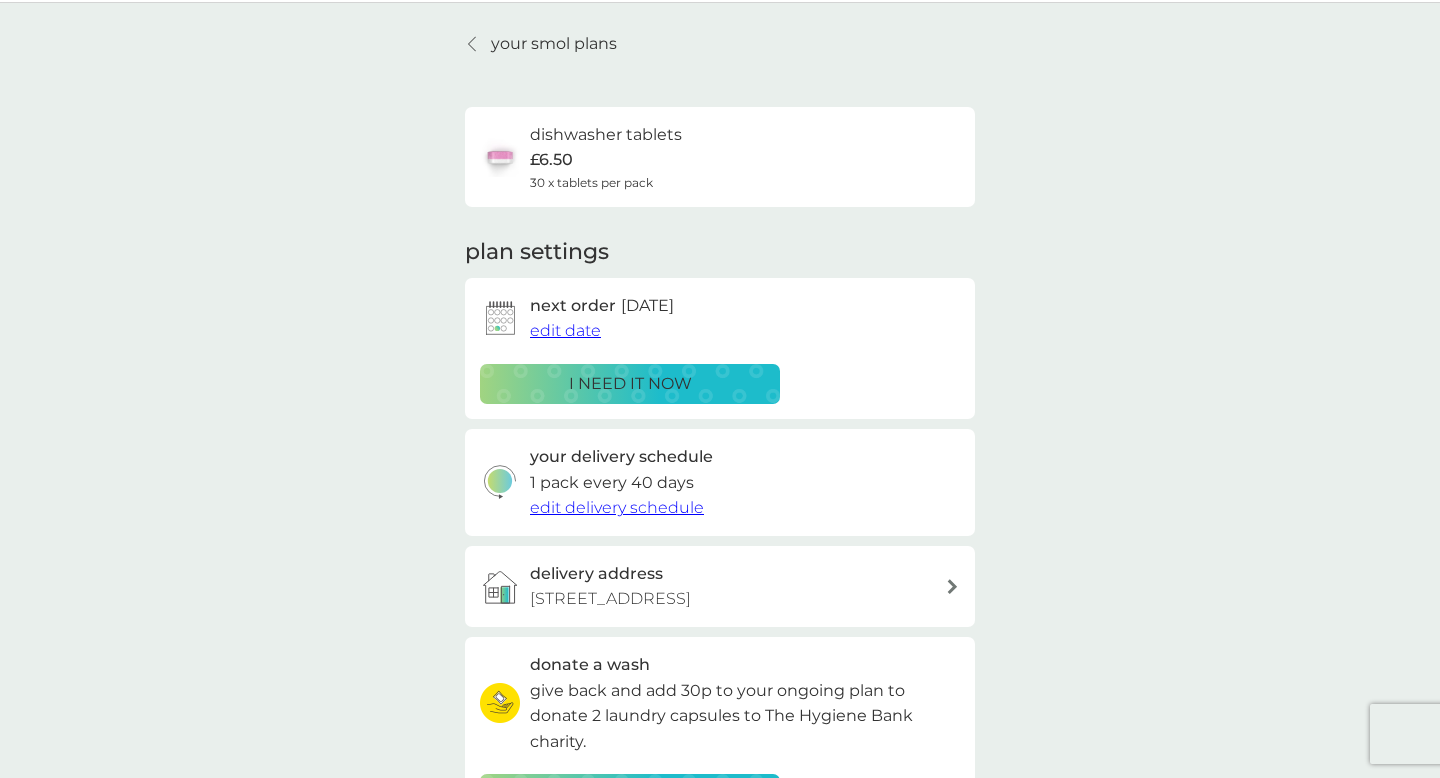scroll, scrollTop: 0, scrollLeft: 0, axis: both 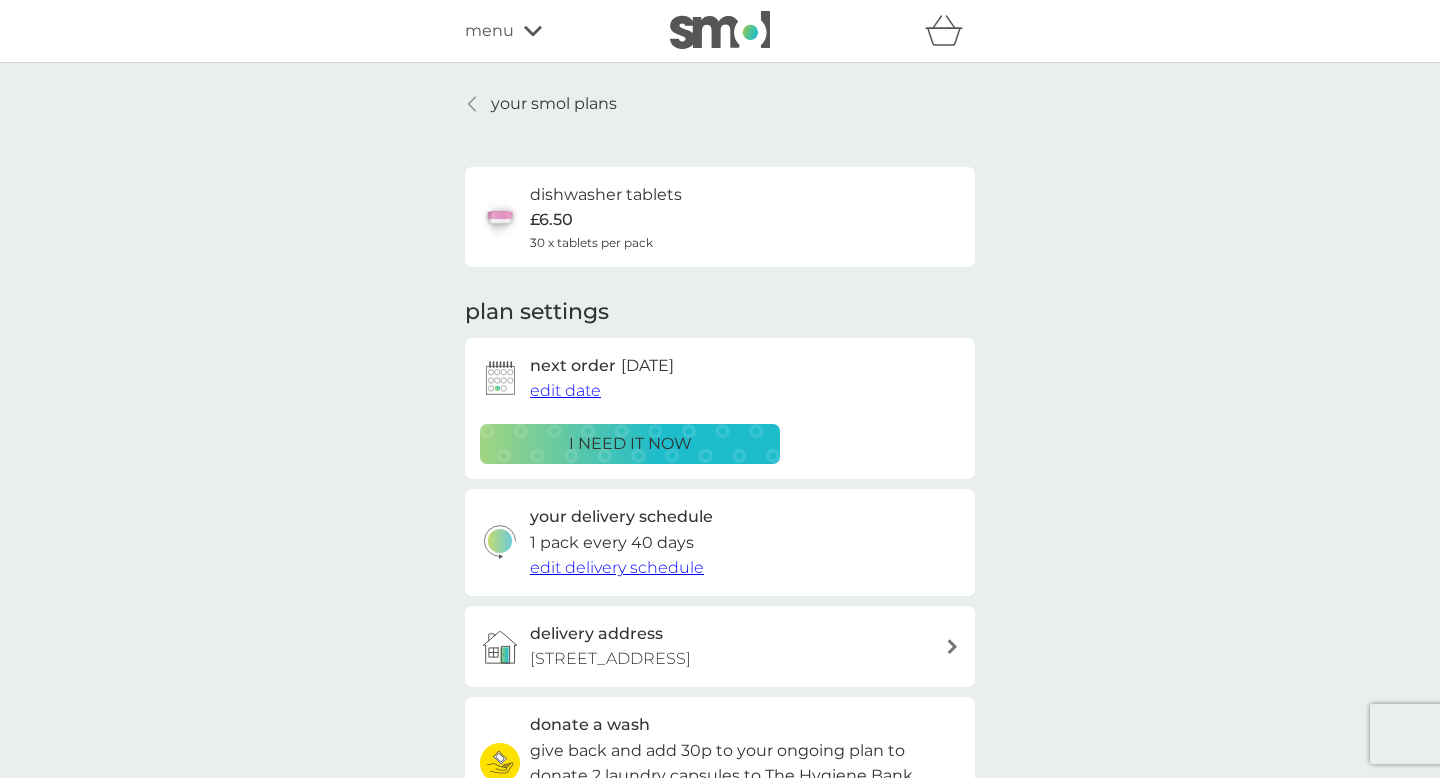 click 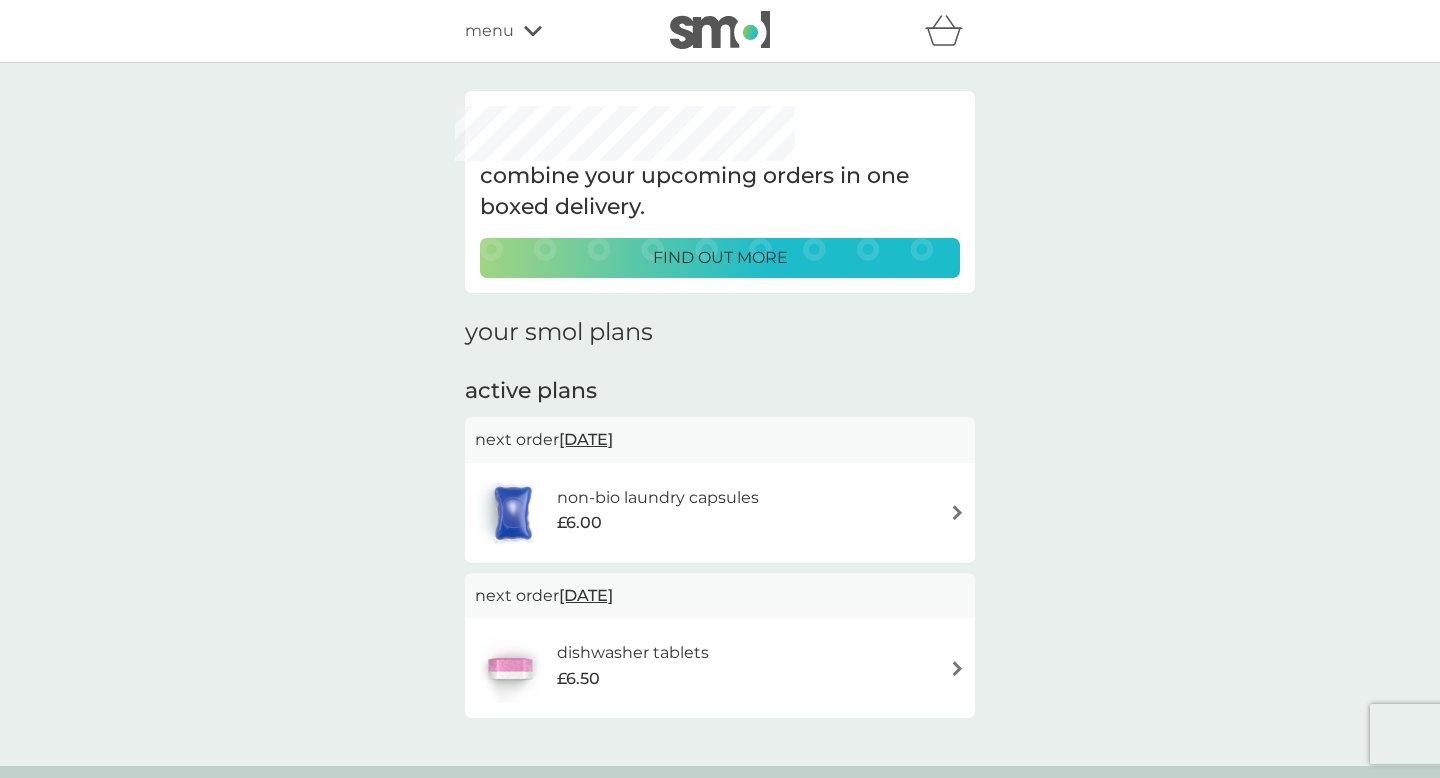 click on "non-bio laundry capsules" at bounding box center [658, 498] 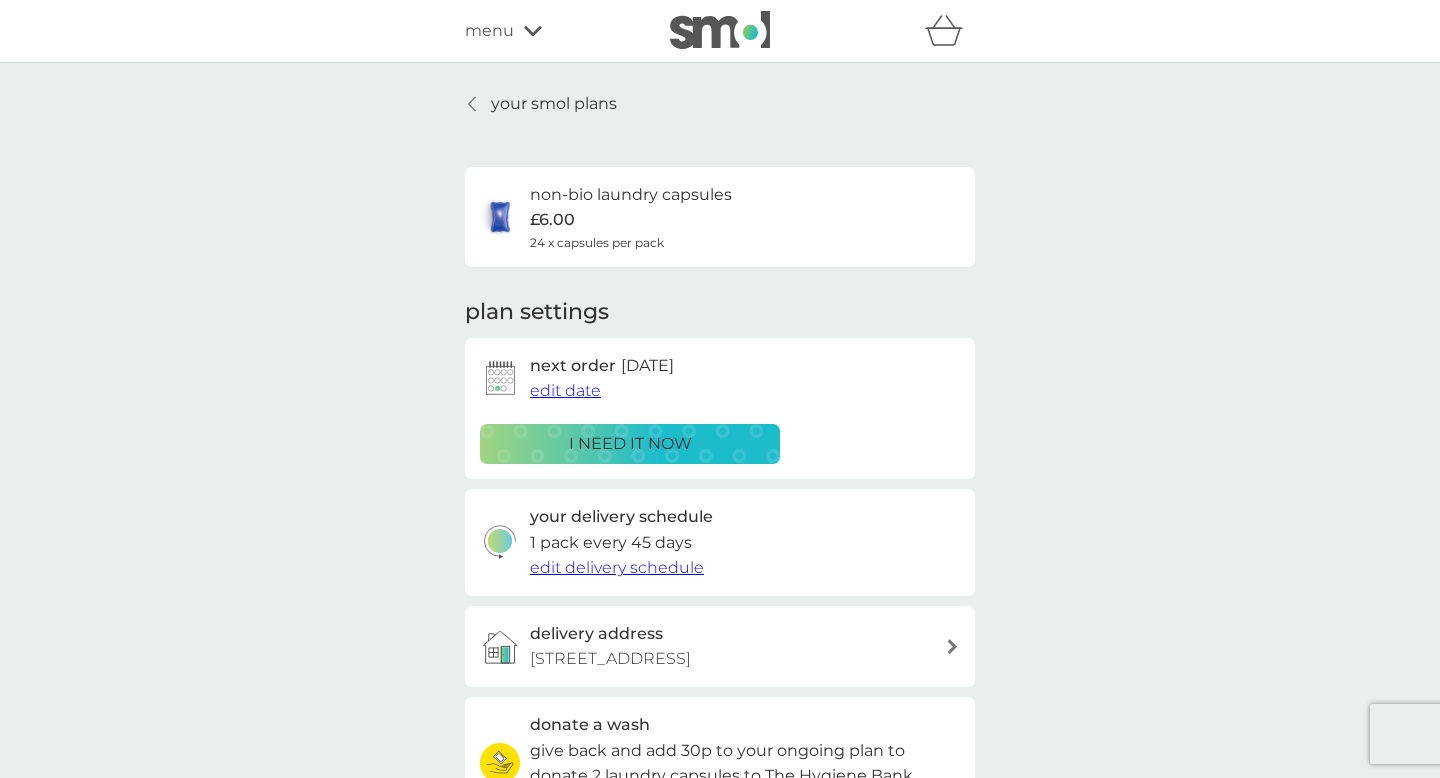 click on "i need it now" at bounding box center [630, 444] 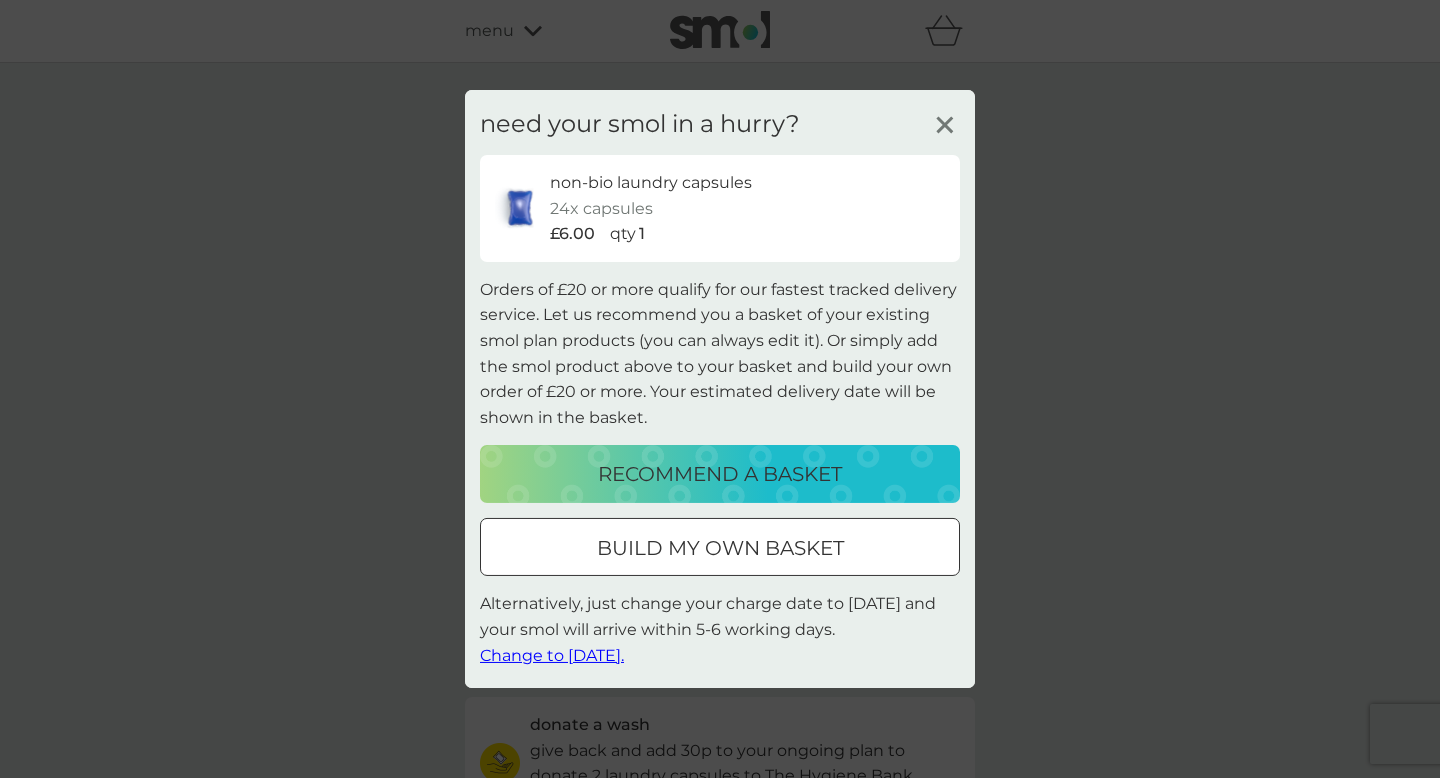 click on "build my own basket" at bounding box center [720, 548] 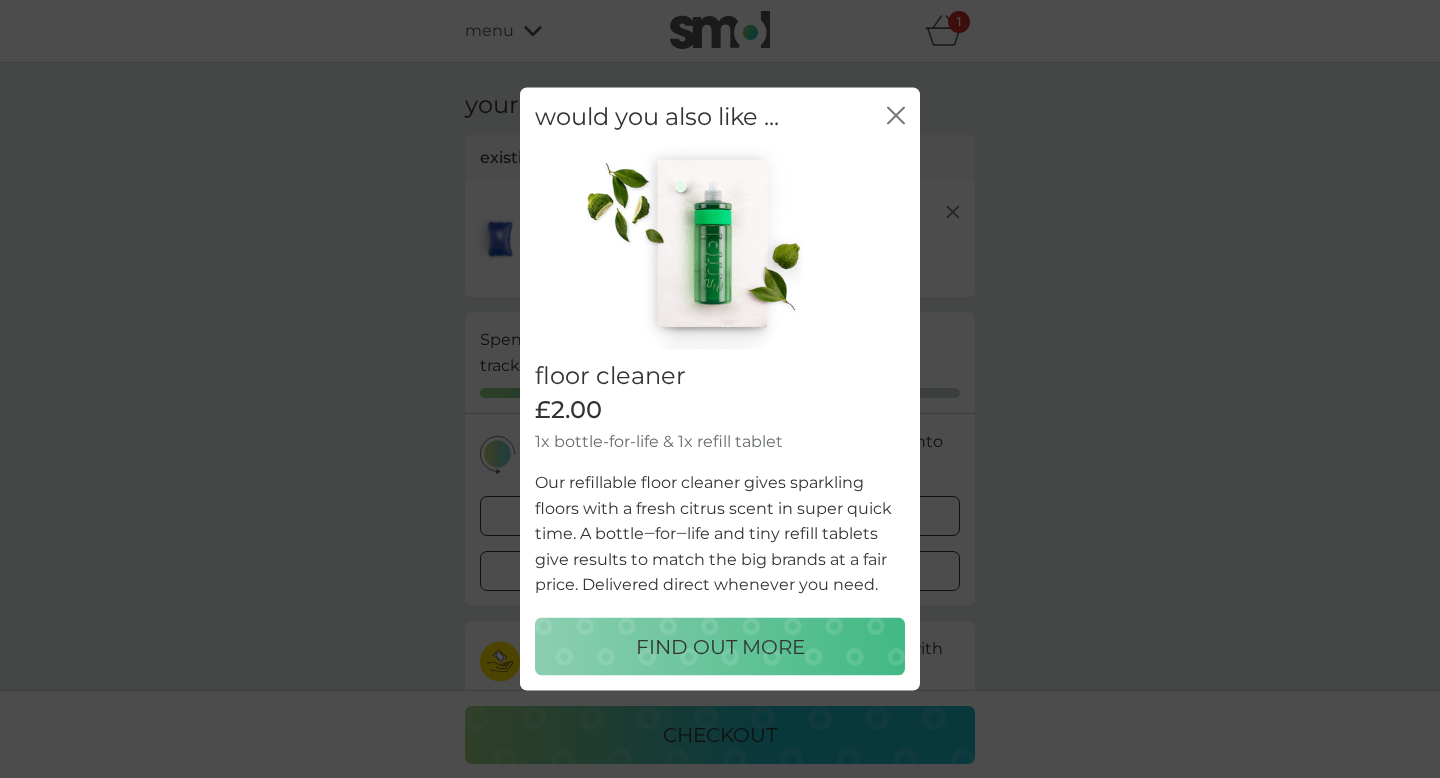click on "close" 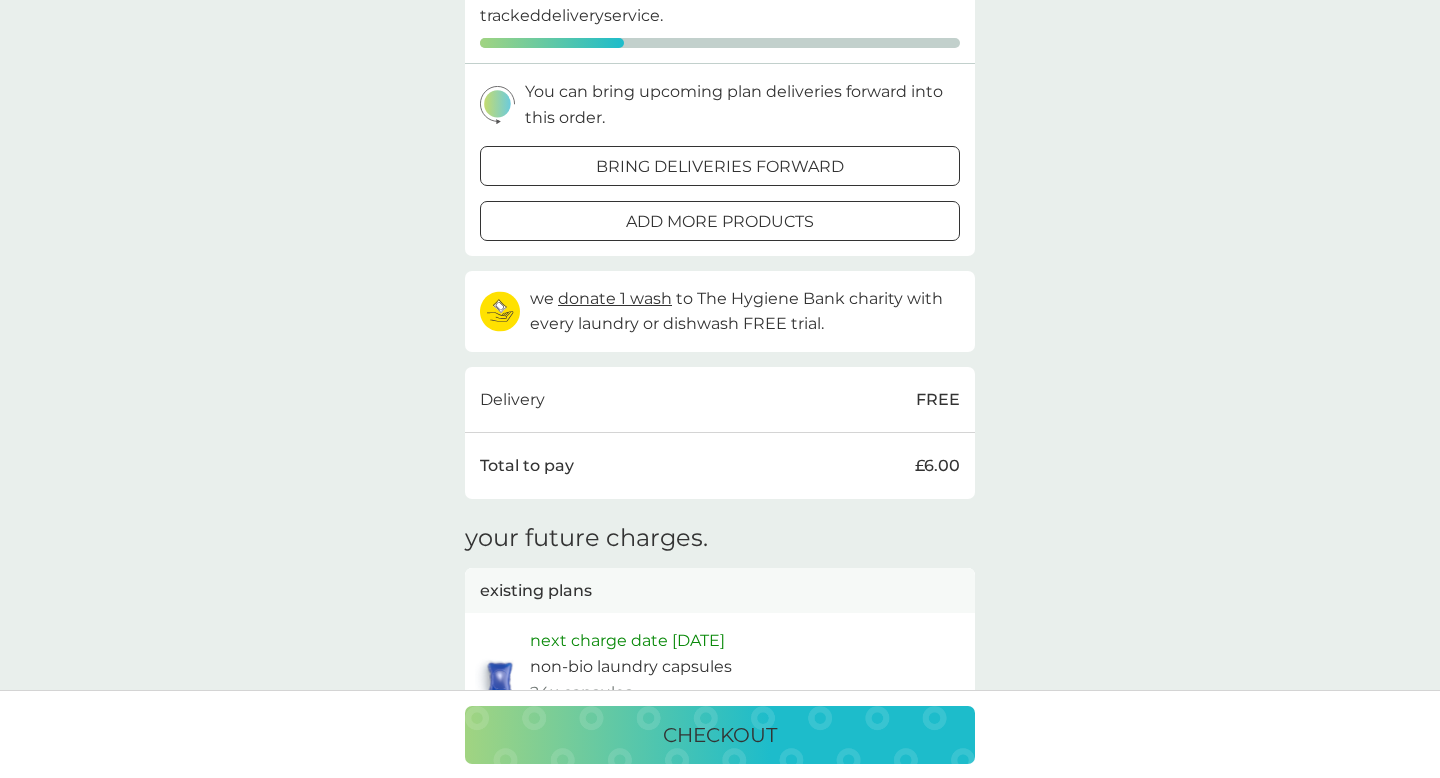 scroll, scrollTop: 0, scrollLeft: 0, axis: both 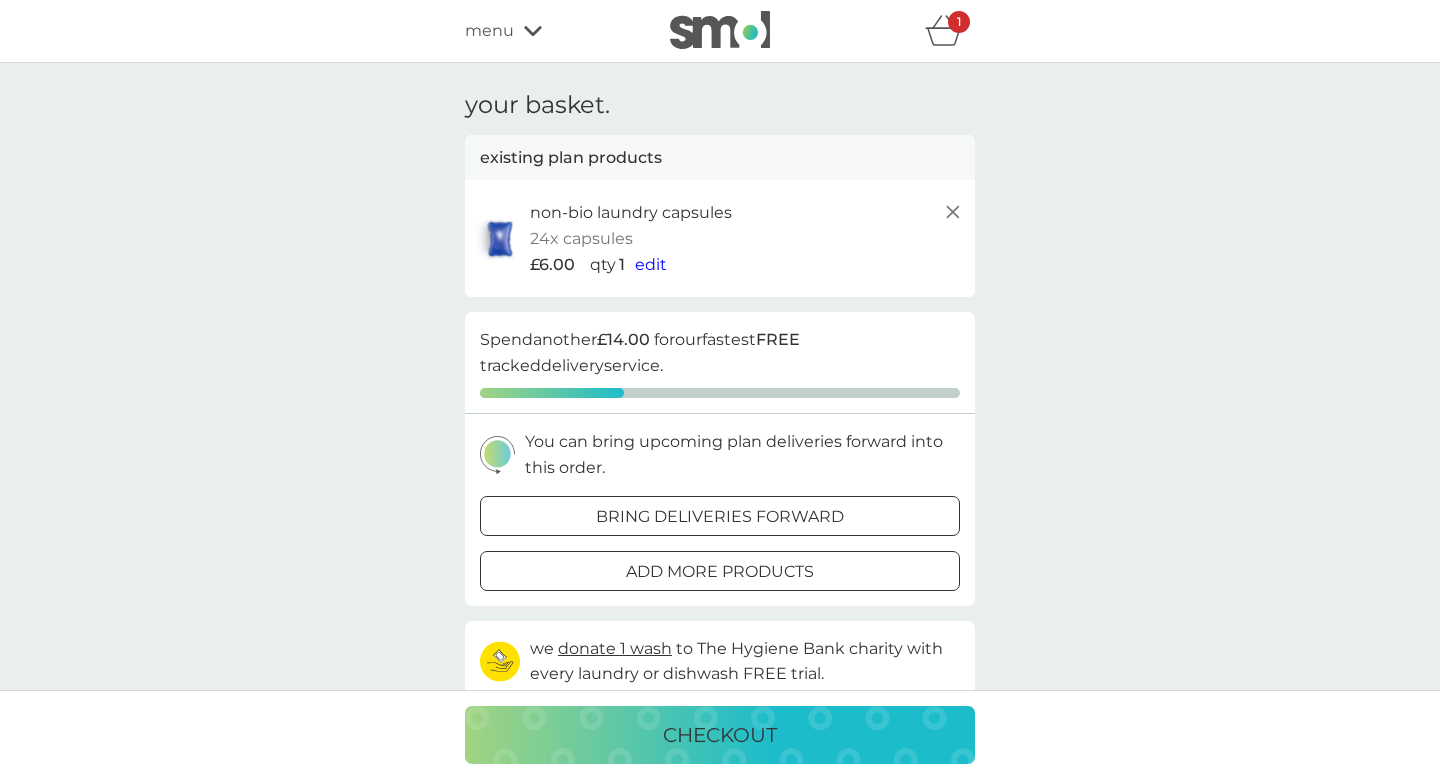 click on "add more products" at bounding box center [720, 571] 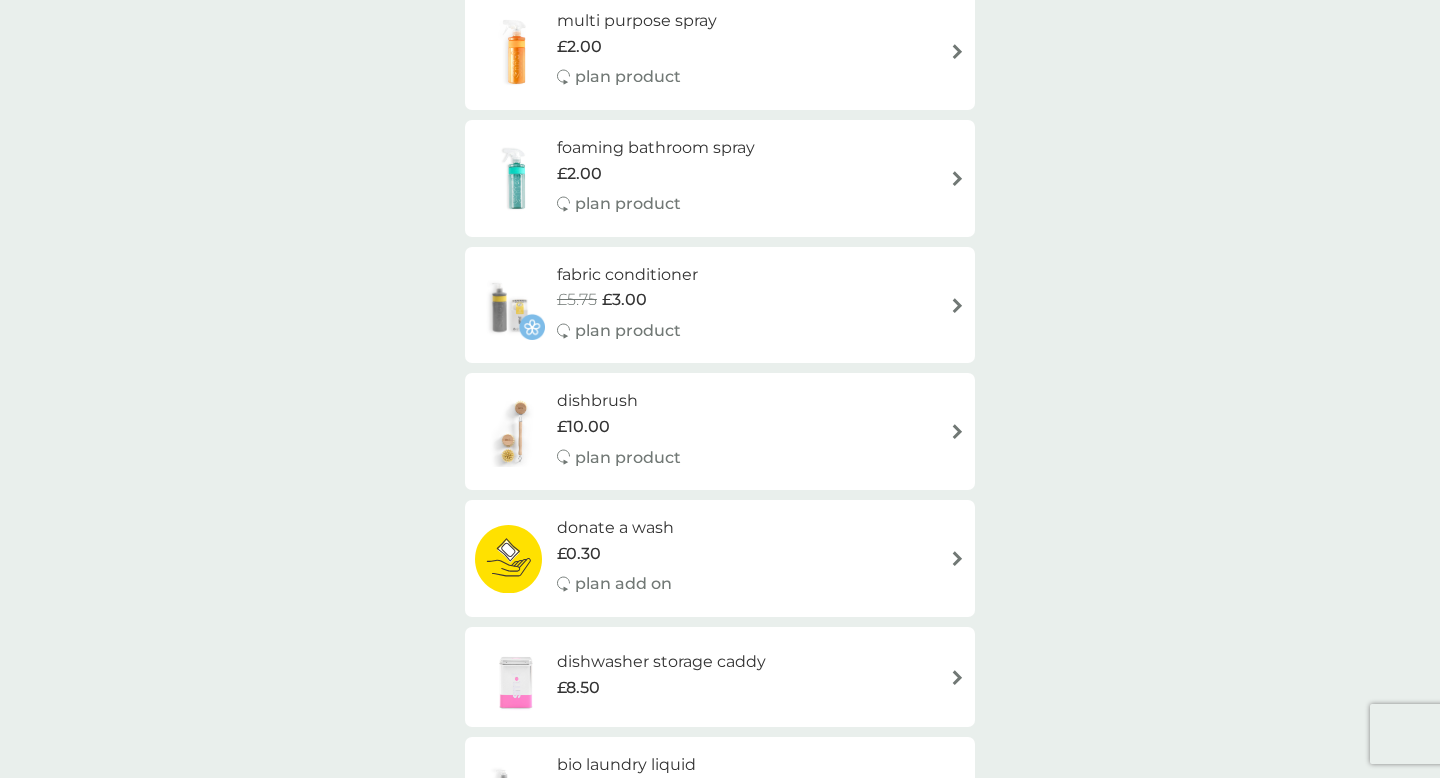 scroll, scrollTop: 854, scrollLeft: 0, axis: vertical 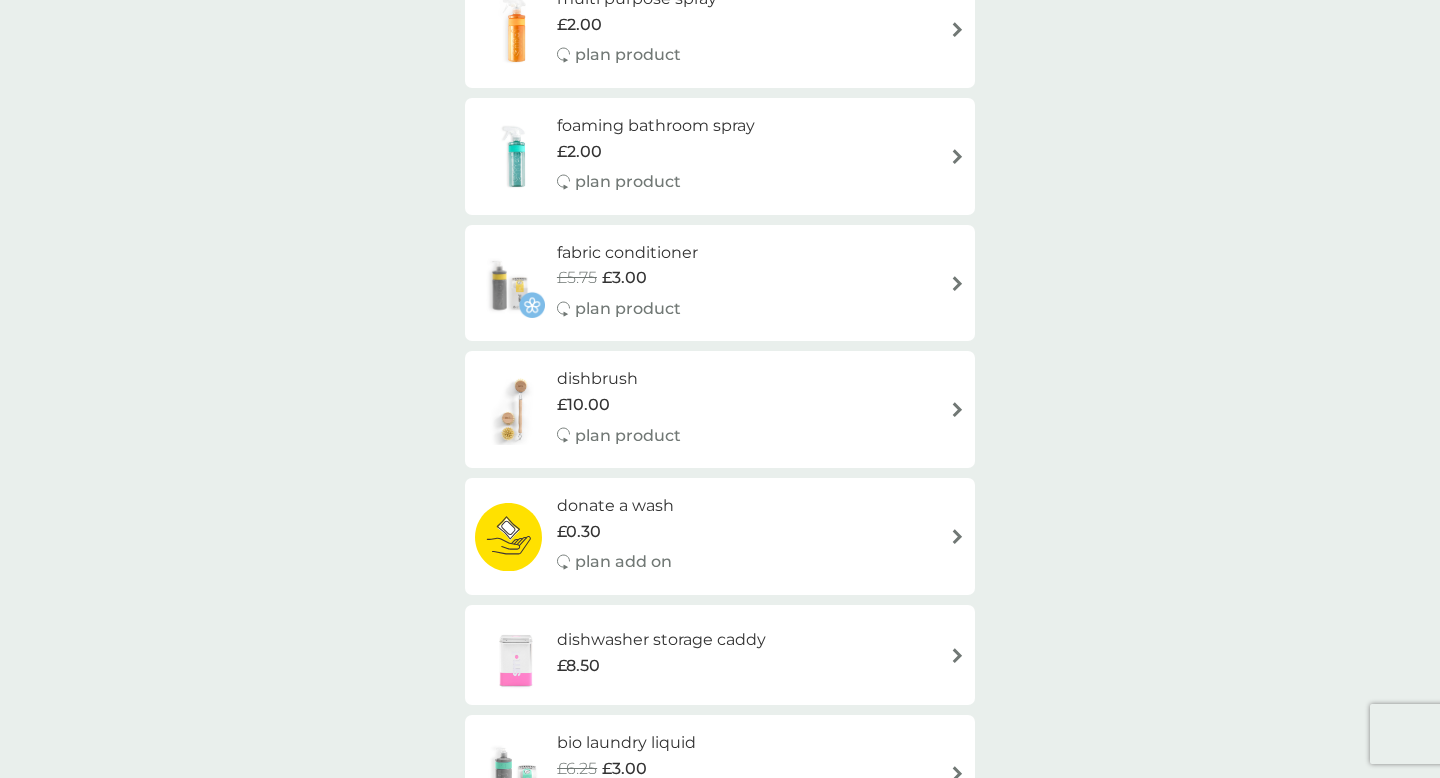 click at bounding box center [957, 283] 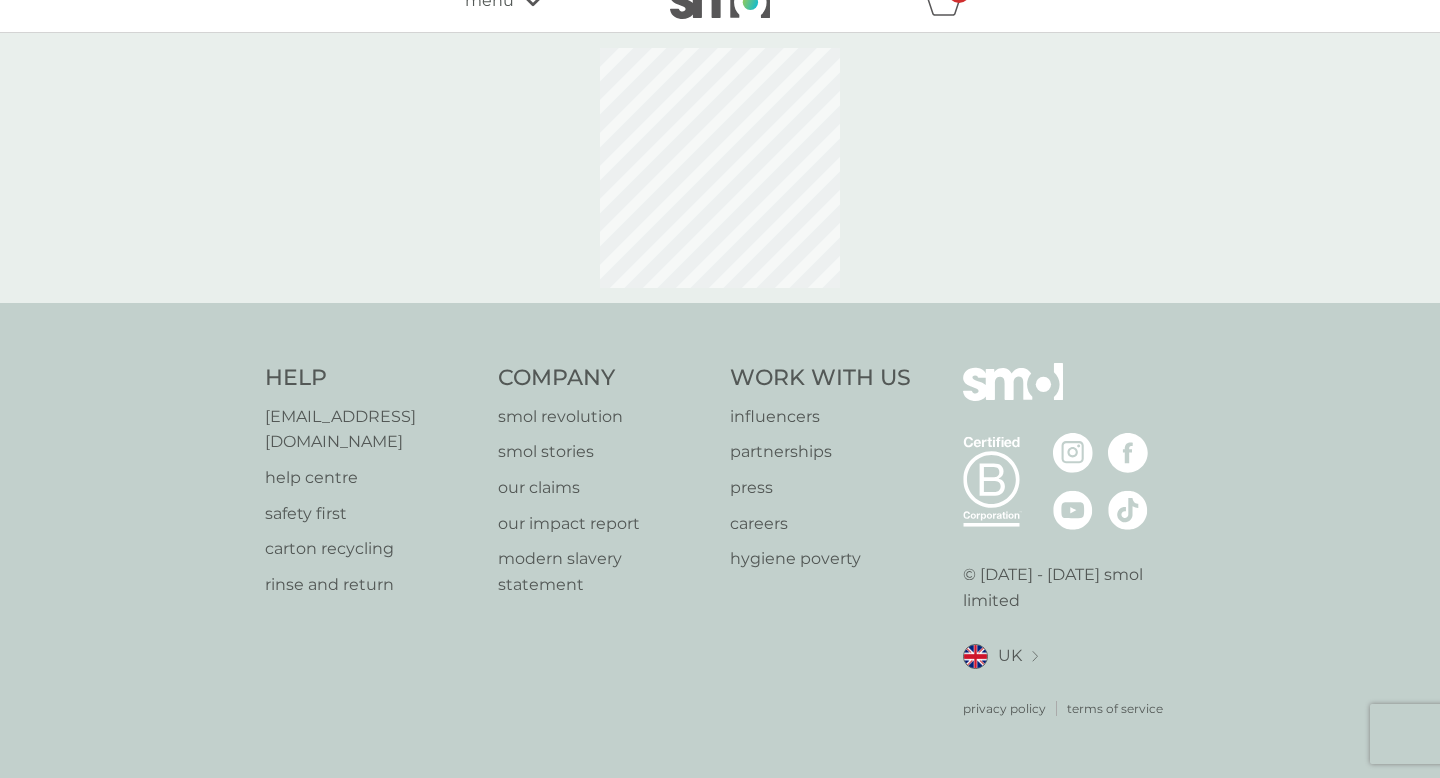 scroll, scrollTop: 0, scrollLeft: 0, axis: both 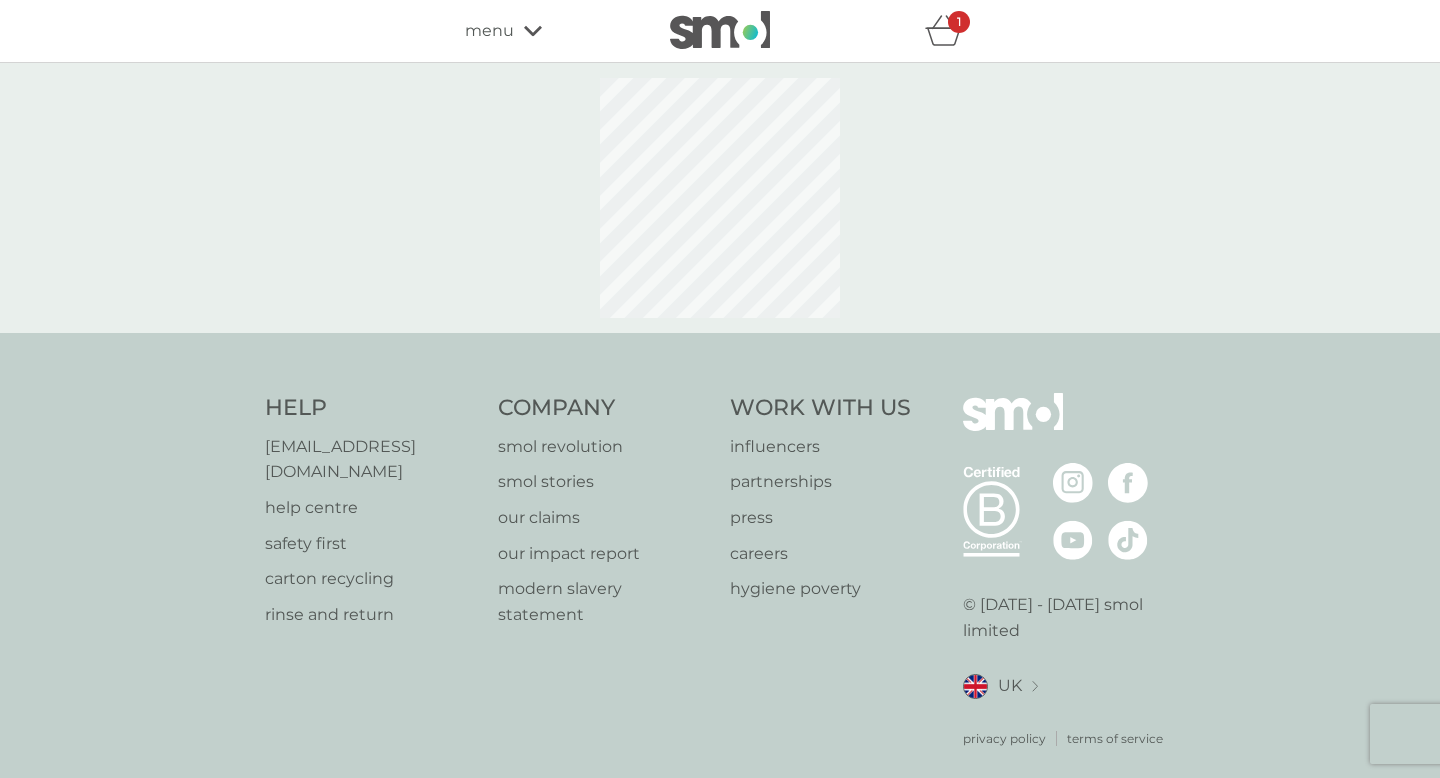 select on "182" 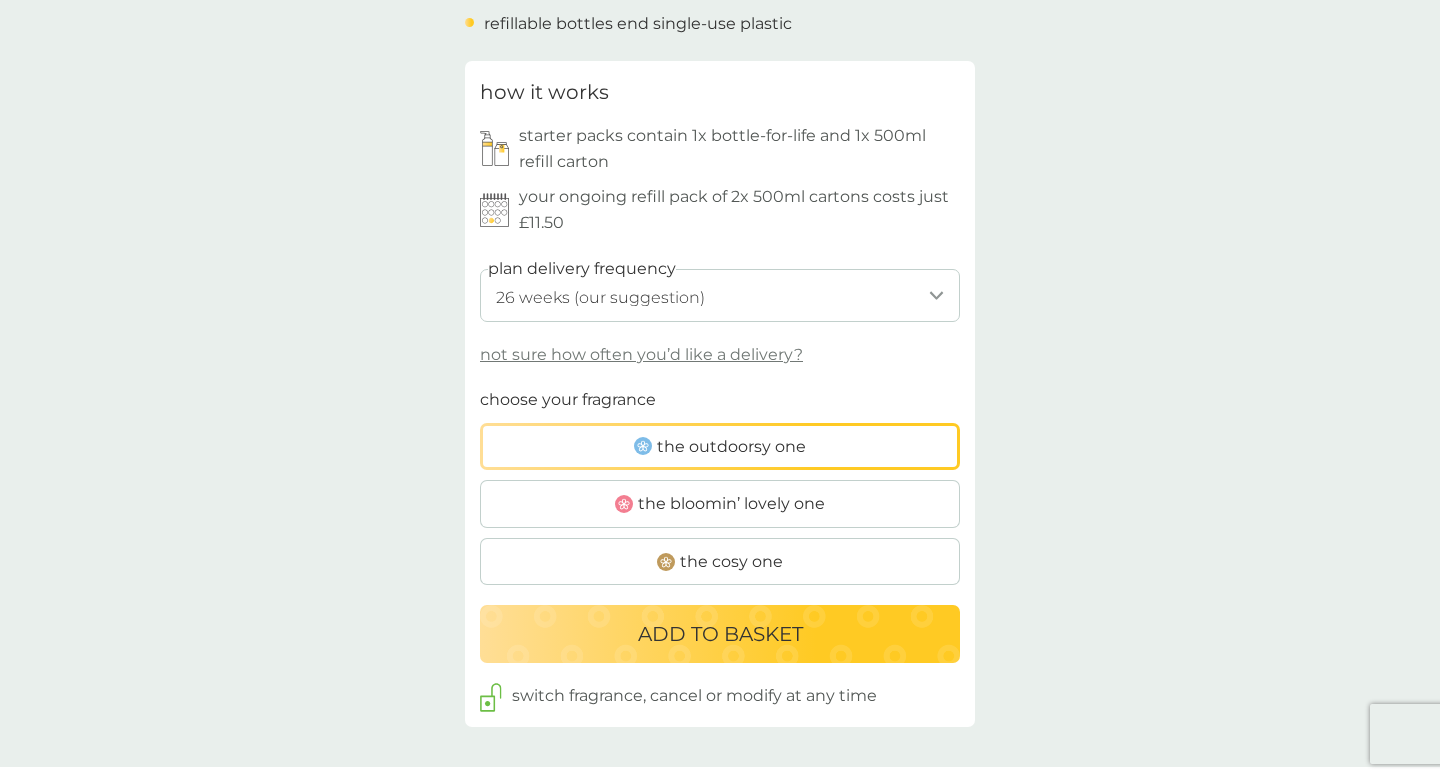 scroll, scrollTop: 925, scrollLeft: 0, axis: vertical 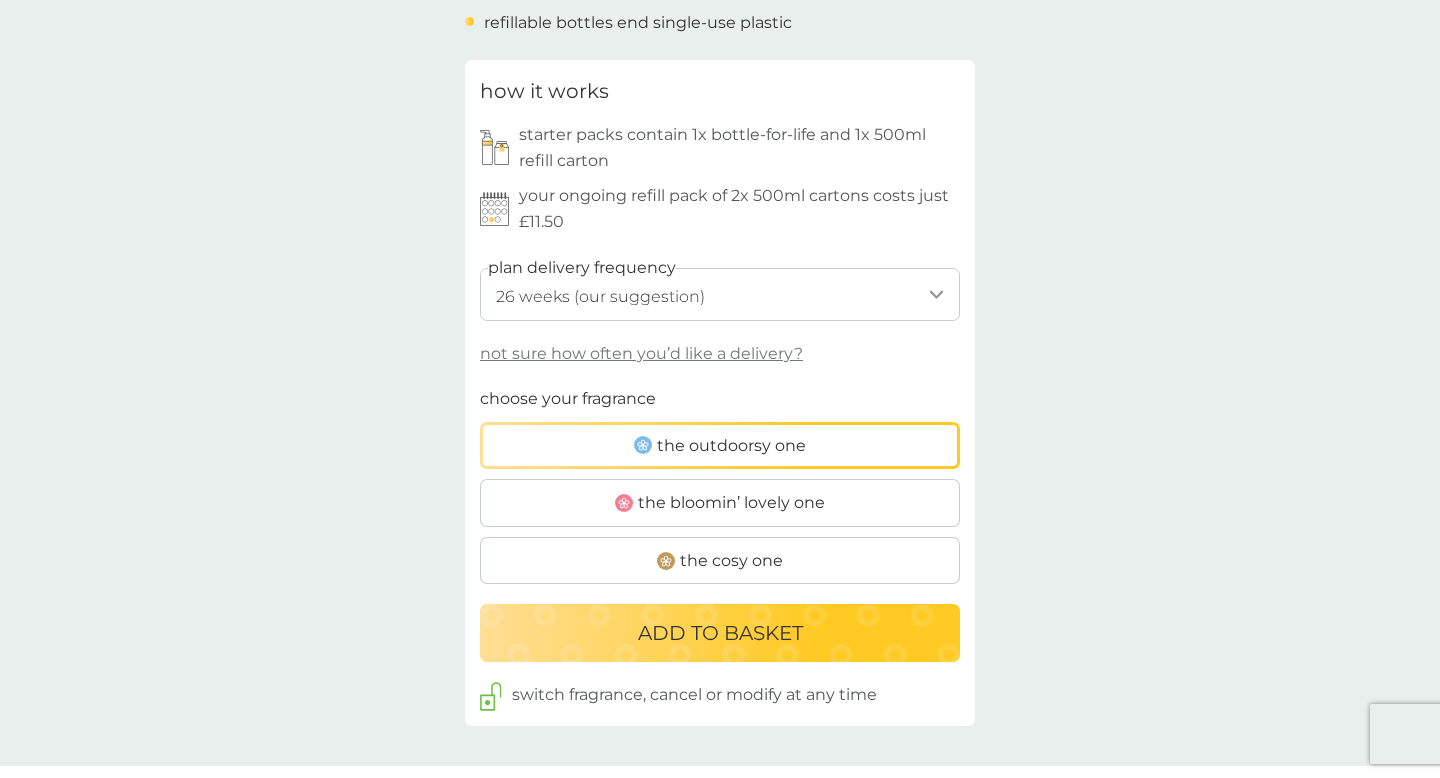 click on "ADD TO BASKET" at bounding box center [720, 633] 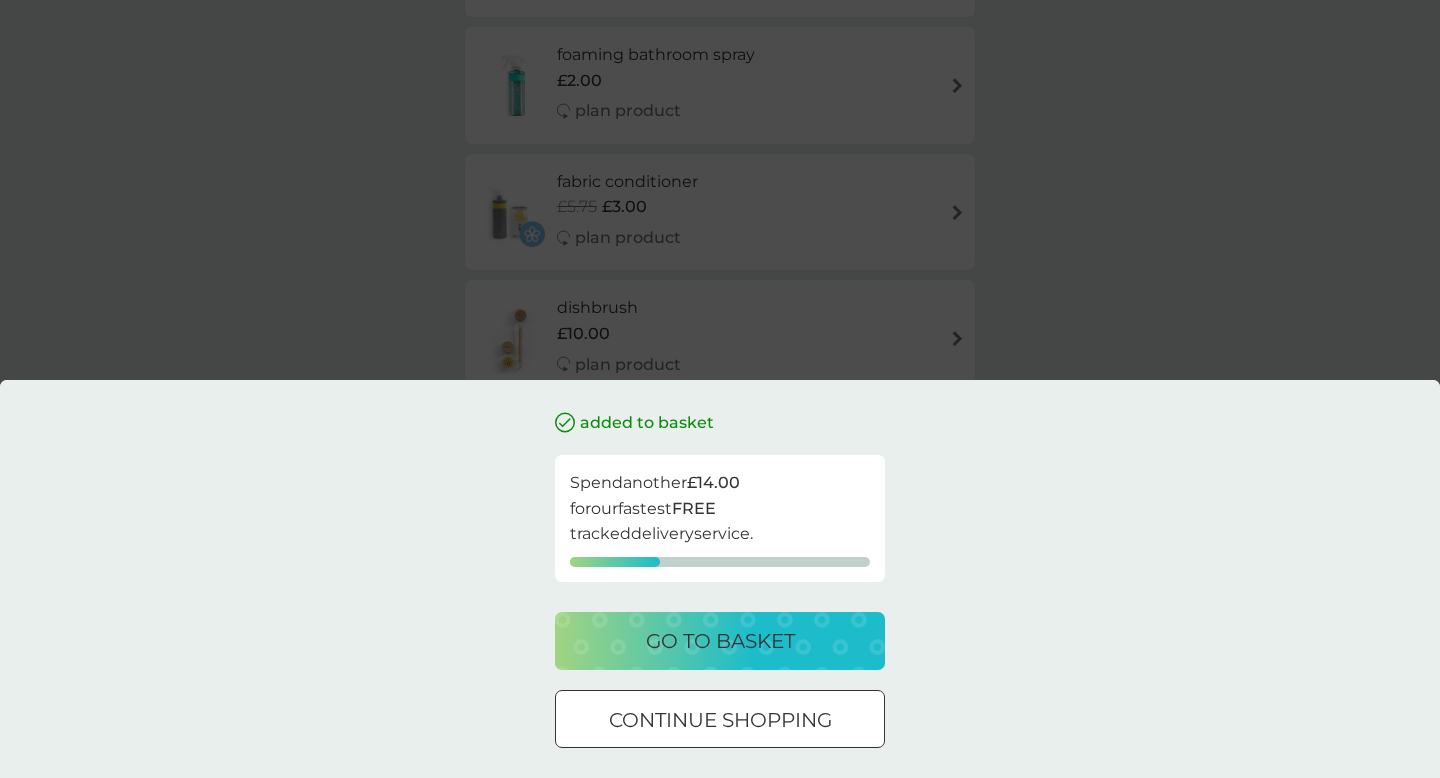 scroll, scrollTop: 0, scrollLeft: 0, axis: both 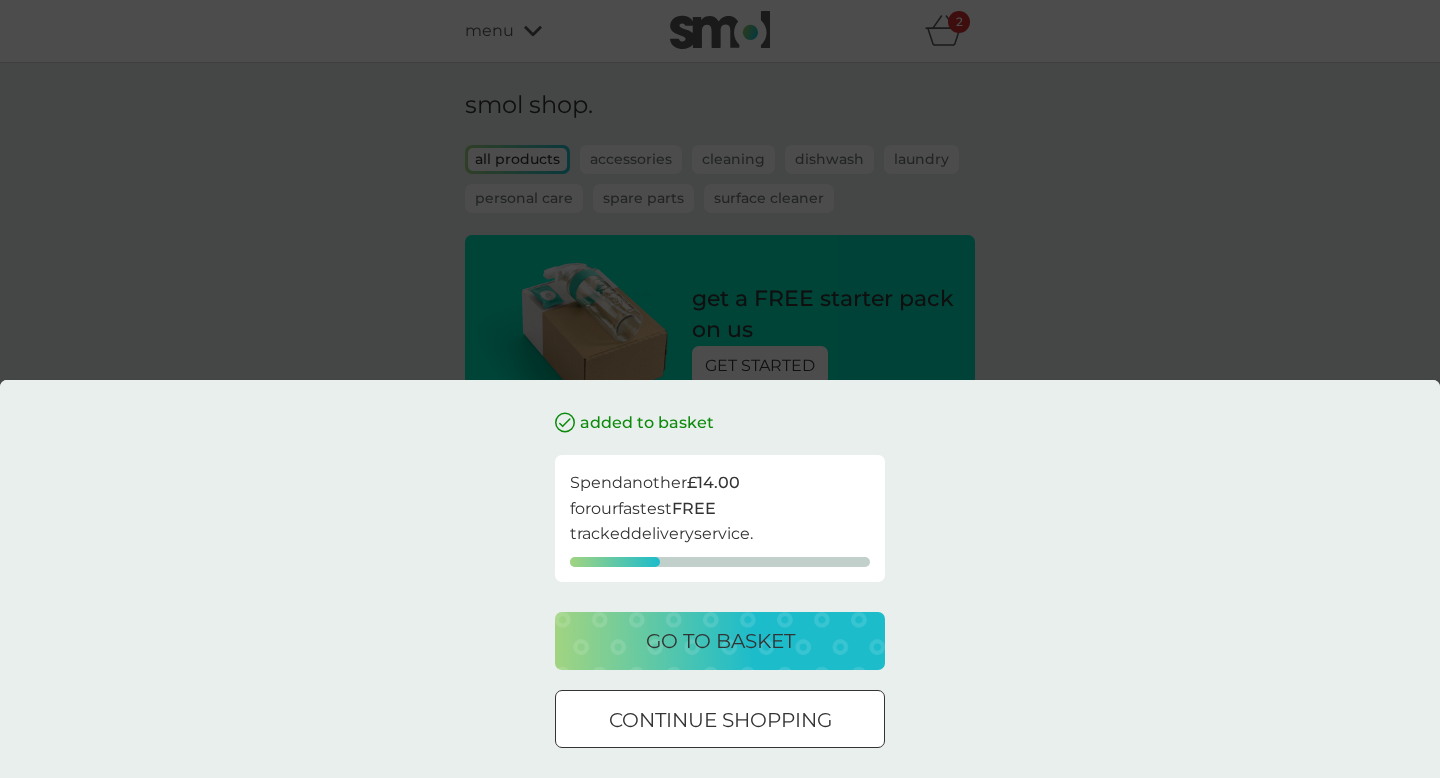click on "continue shopping" at bounding box center [720, 720] 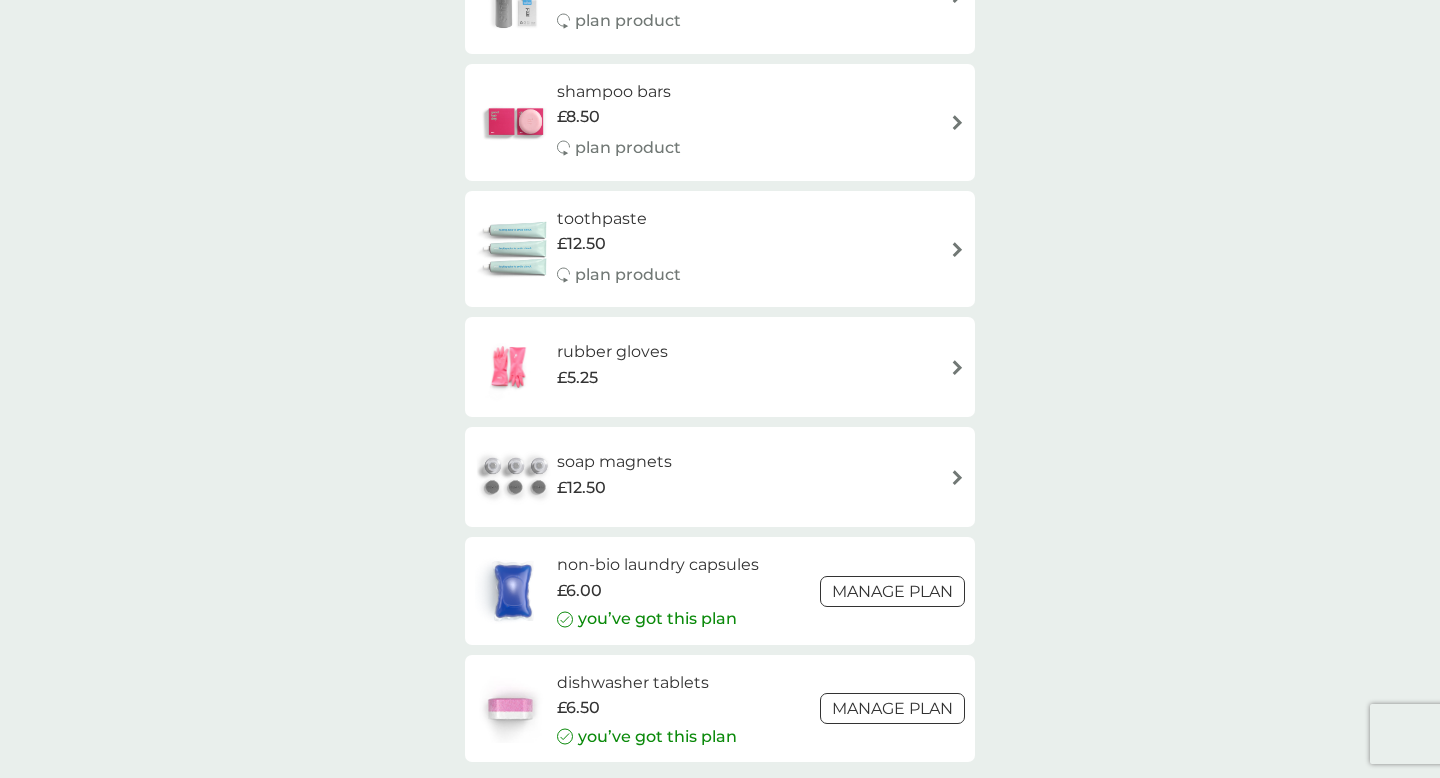 scroll, scrollTop: 2497, scrollLeft: 0, axis: vertical 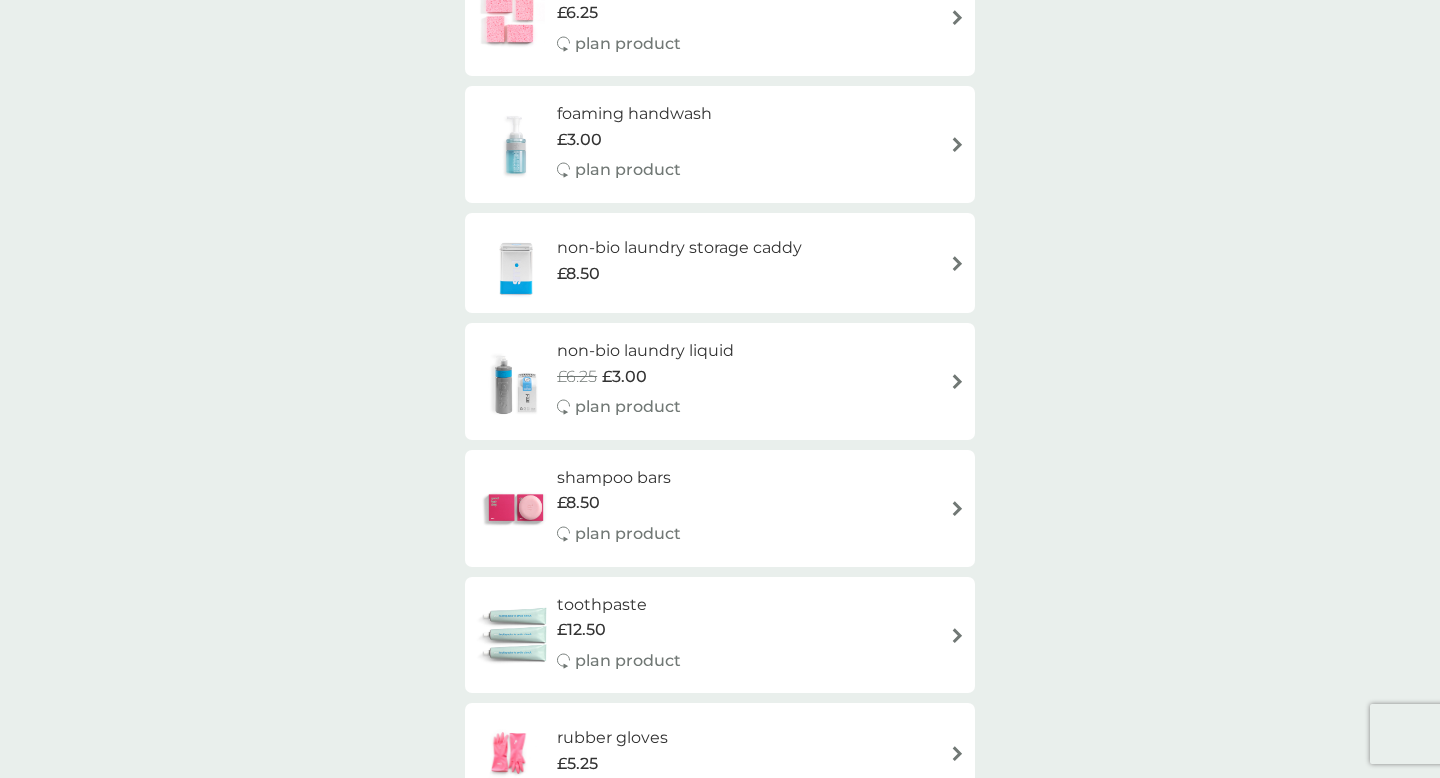 click on "non-bio laundry storage caddy £8.50" at bounding box center [720, 263] 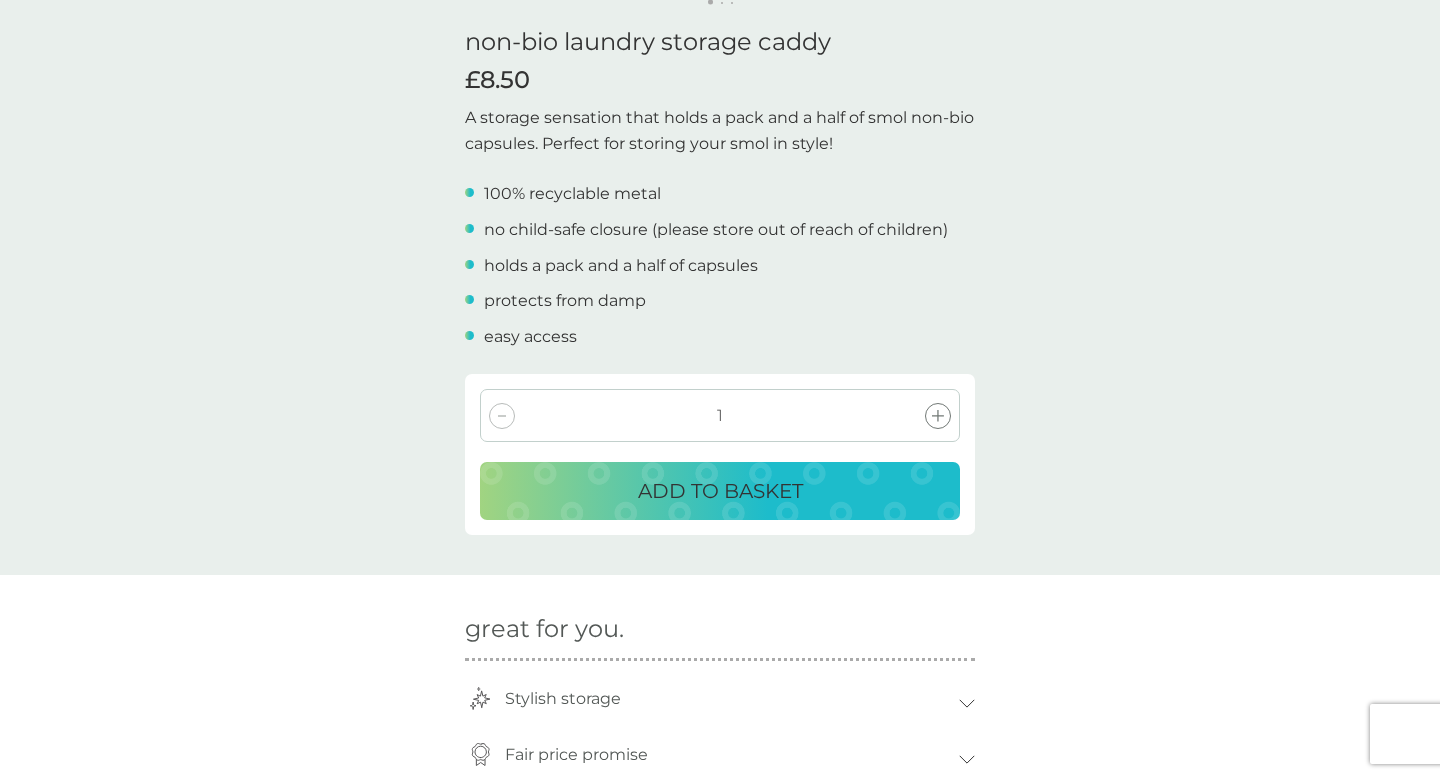 scroll, scrollTop: 530, scrollLeft: 0, axis: vertical 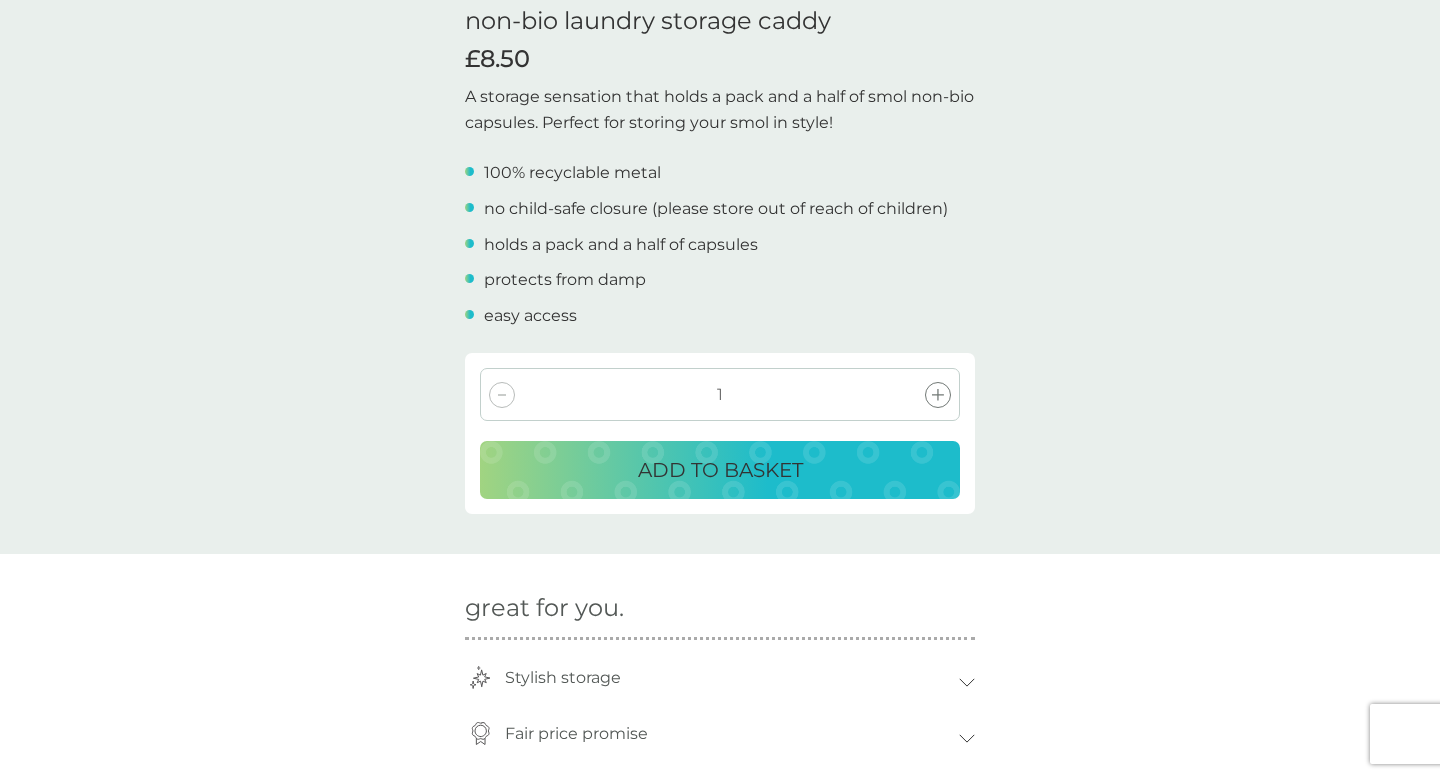 click on "ADD TO BASKET" at bounding box center (720, 470) 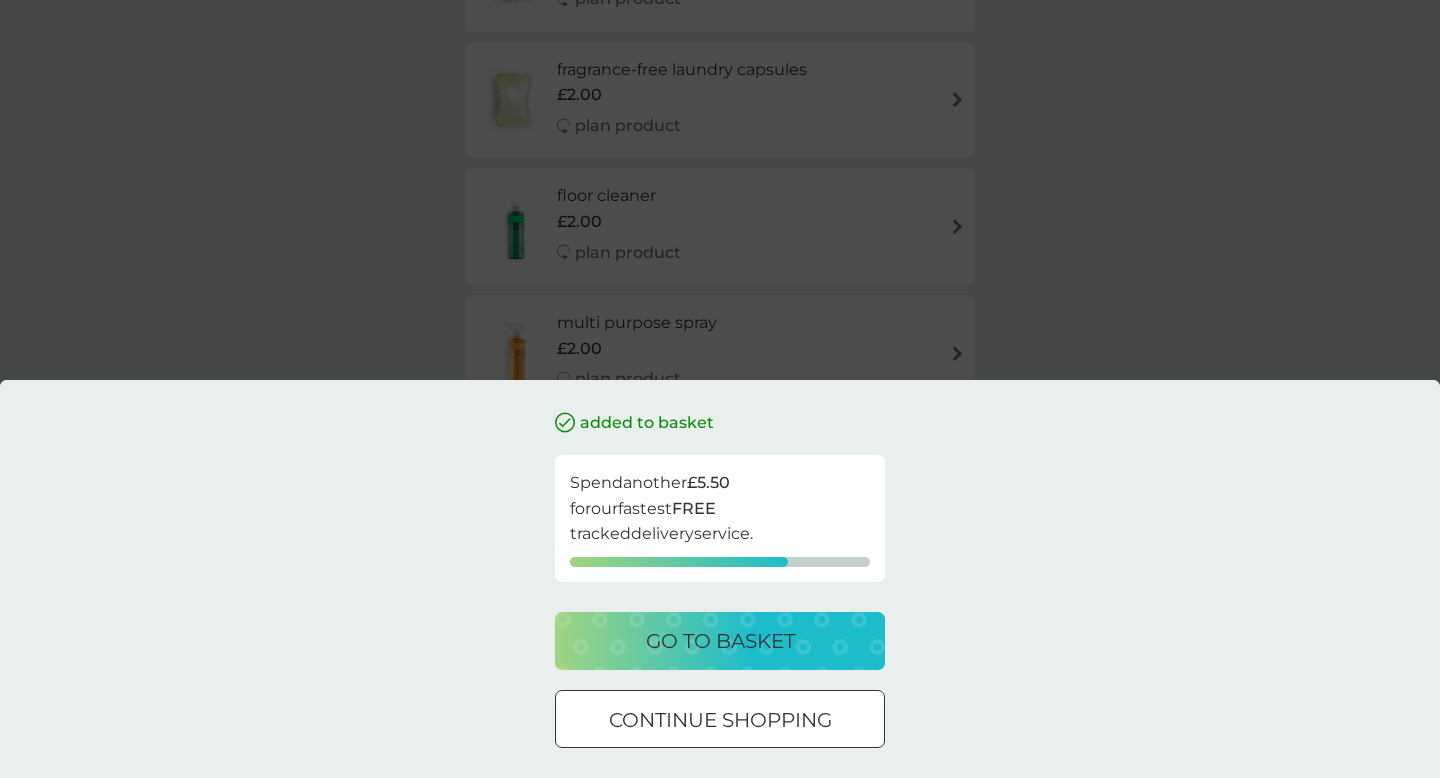 scroll, scrollTop: 0, scrollLeft: 0, axis: both 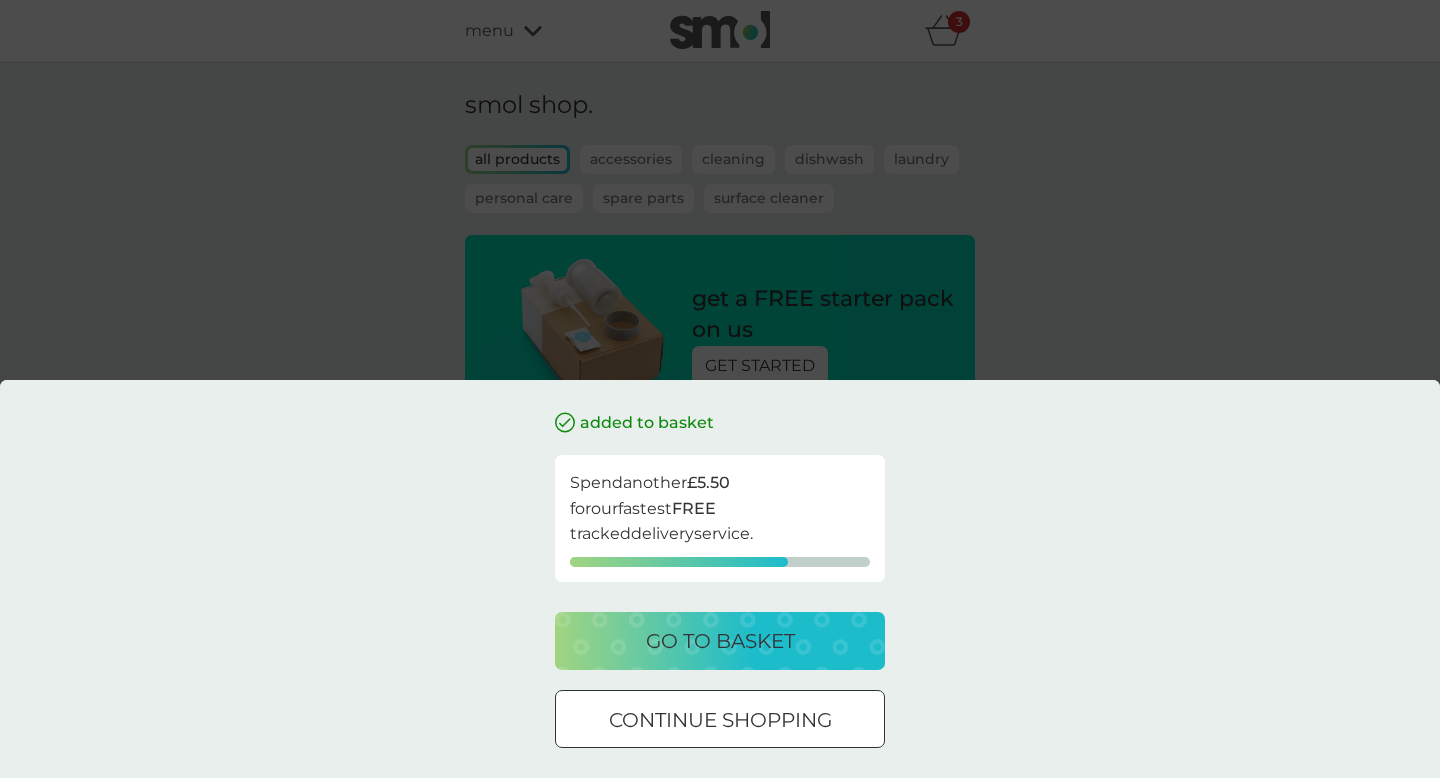 click on "continue shopping" at bounding box center (720, 720) 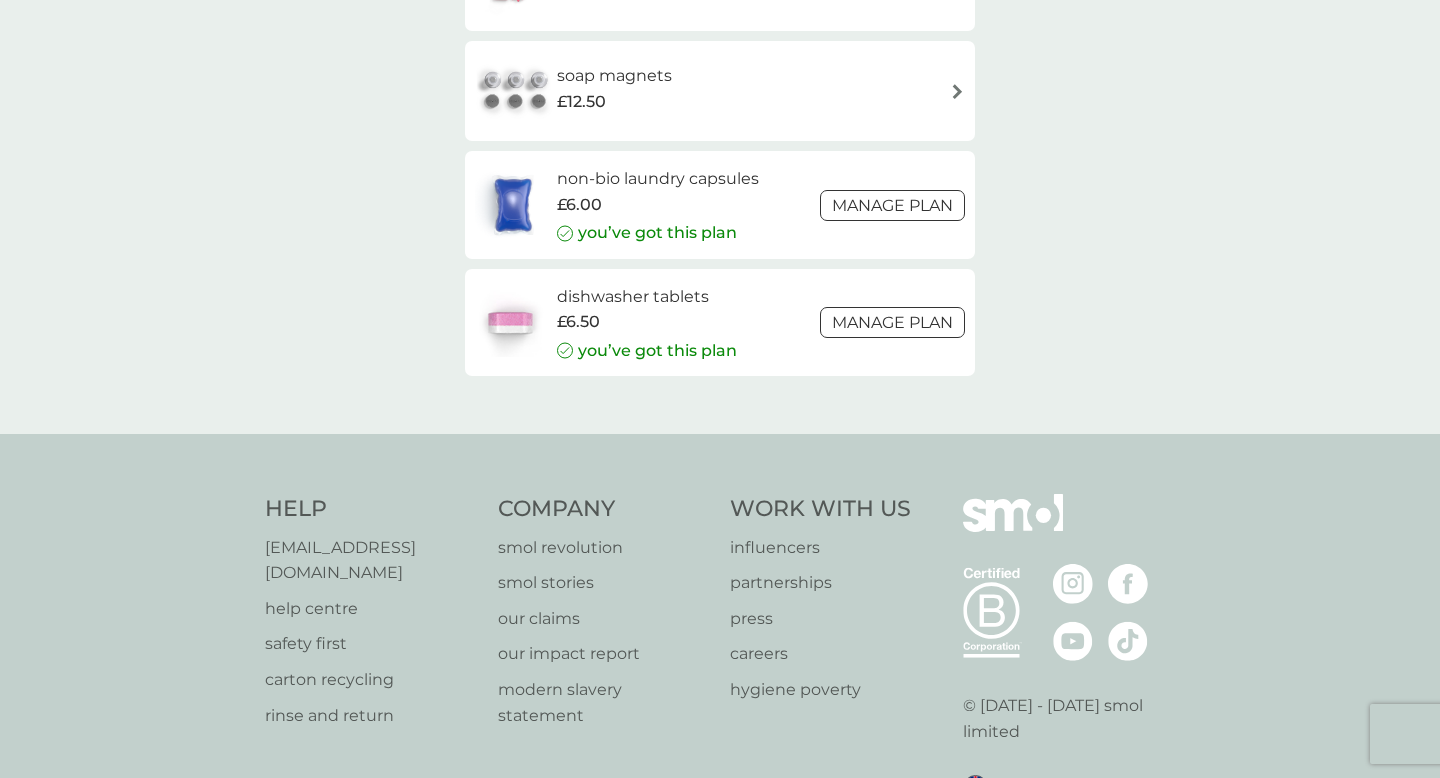scroll, scrollTop: 3108, scrollLeft: 0, axis: vertical 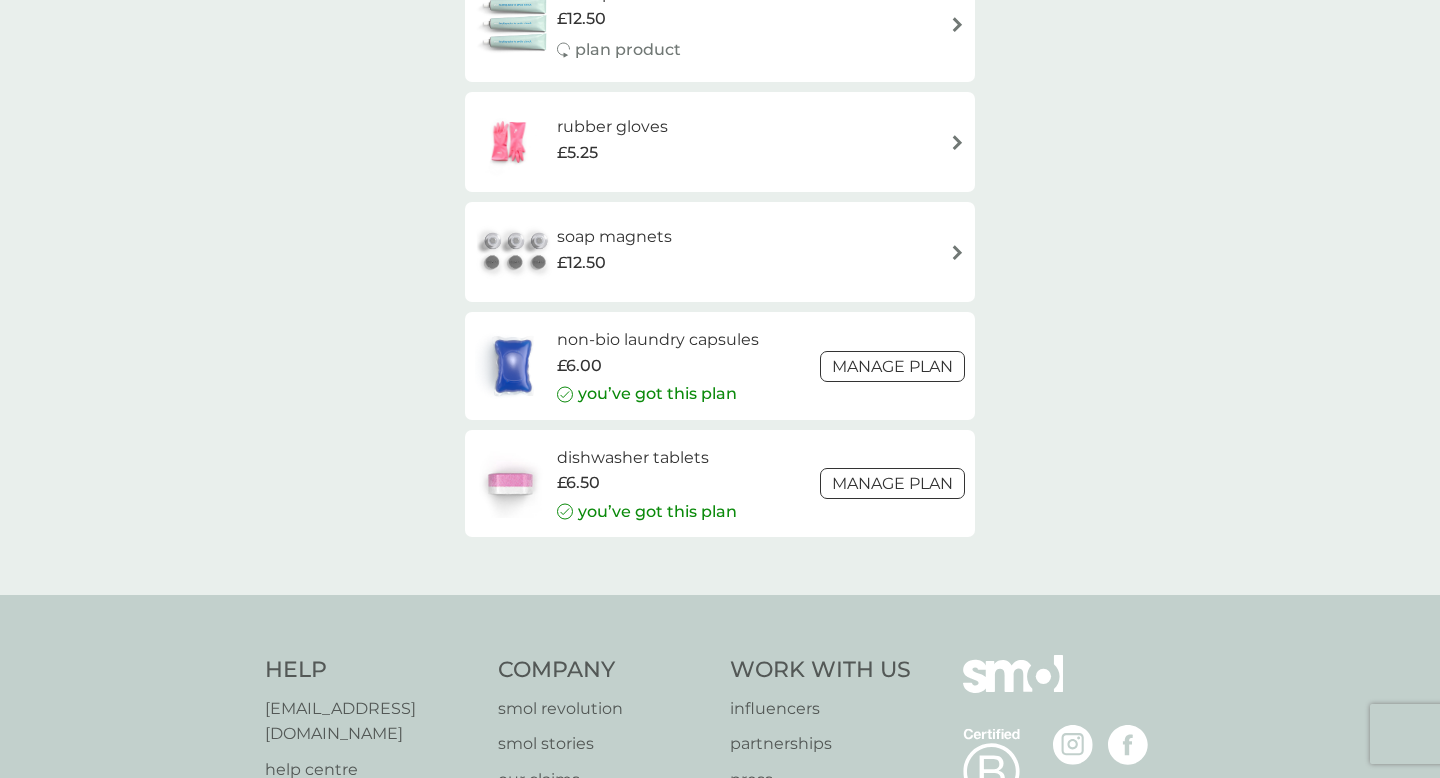 click on "£6.00" at bounding box center (658, 366) 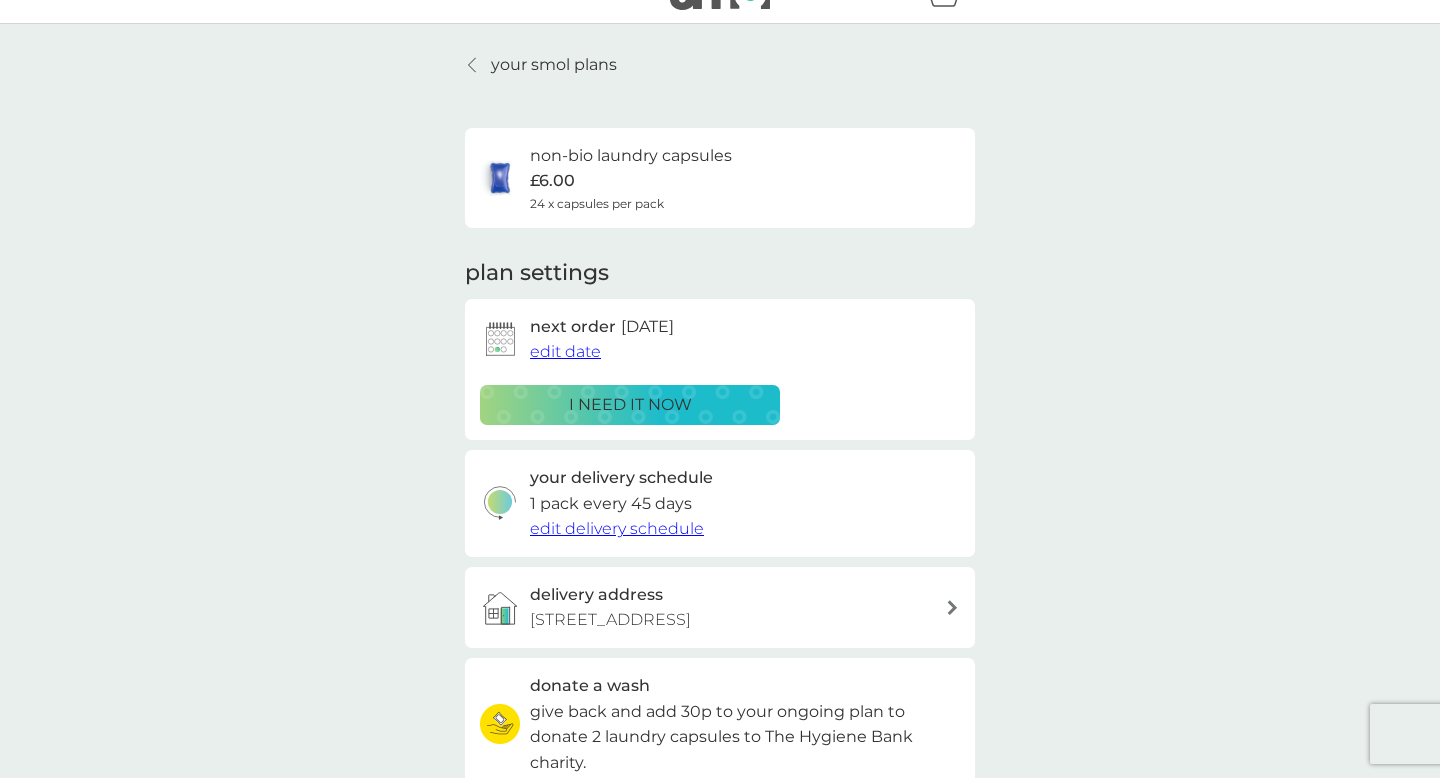 scroll, scrollTop: 0, scrollLeft: 0, axis: both 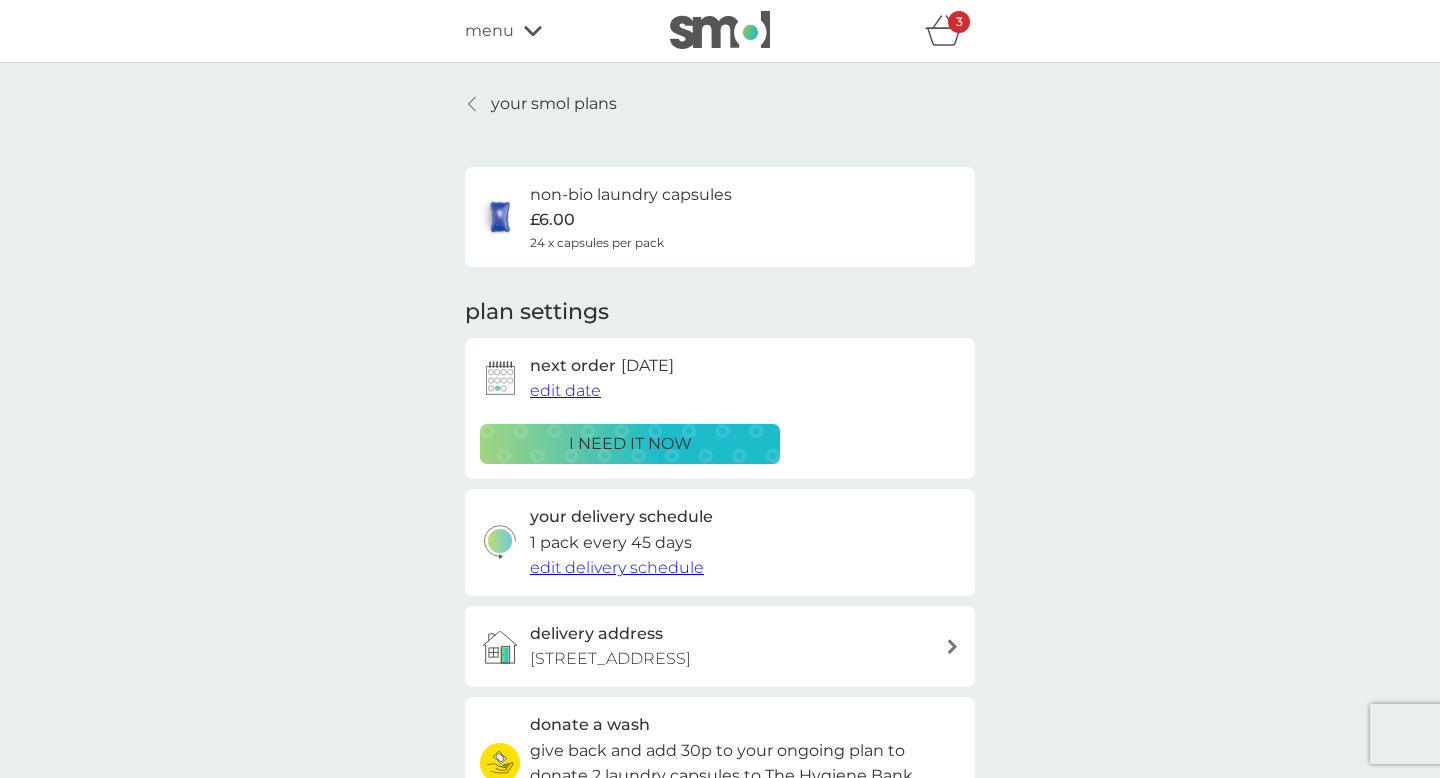 click on "your smol plans non-bio laundry capsules £6.00 24 x capsules per pack plan settings next order 30 Jul 2025 edit date i need it now your delivery schedule 1 pack every 45 days edit delivery schedule delivery address Flat A, 10 Avondale Rise, london, SE15 4AL donate a wash give back and add 30p to your ongoing plan to donate 2 laundry capsules to The Hygiene Bank charity. ADD TO PLAN Pause plan cancel plan" at bounding box center [720, 553] 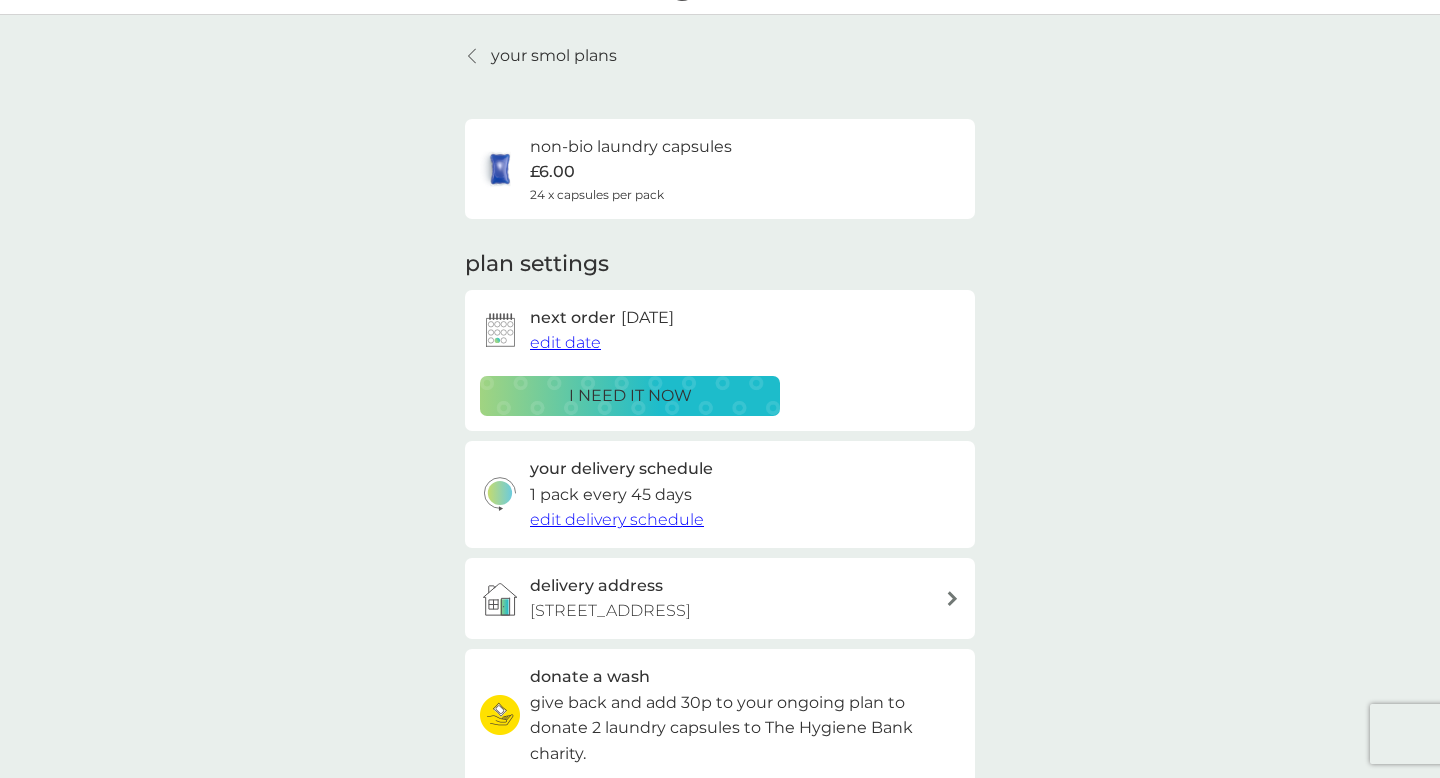 scroll, scrollTop: 0, scrollLeft: 0, axis: both 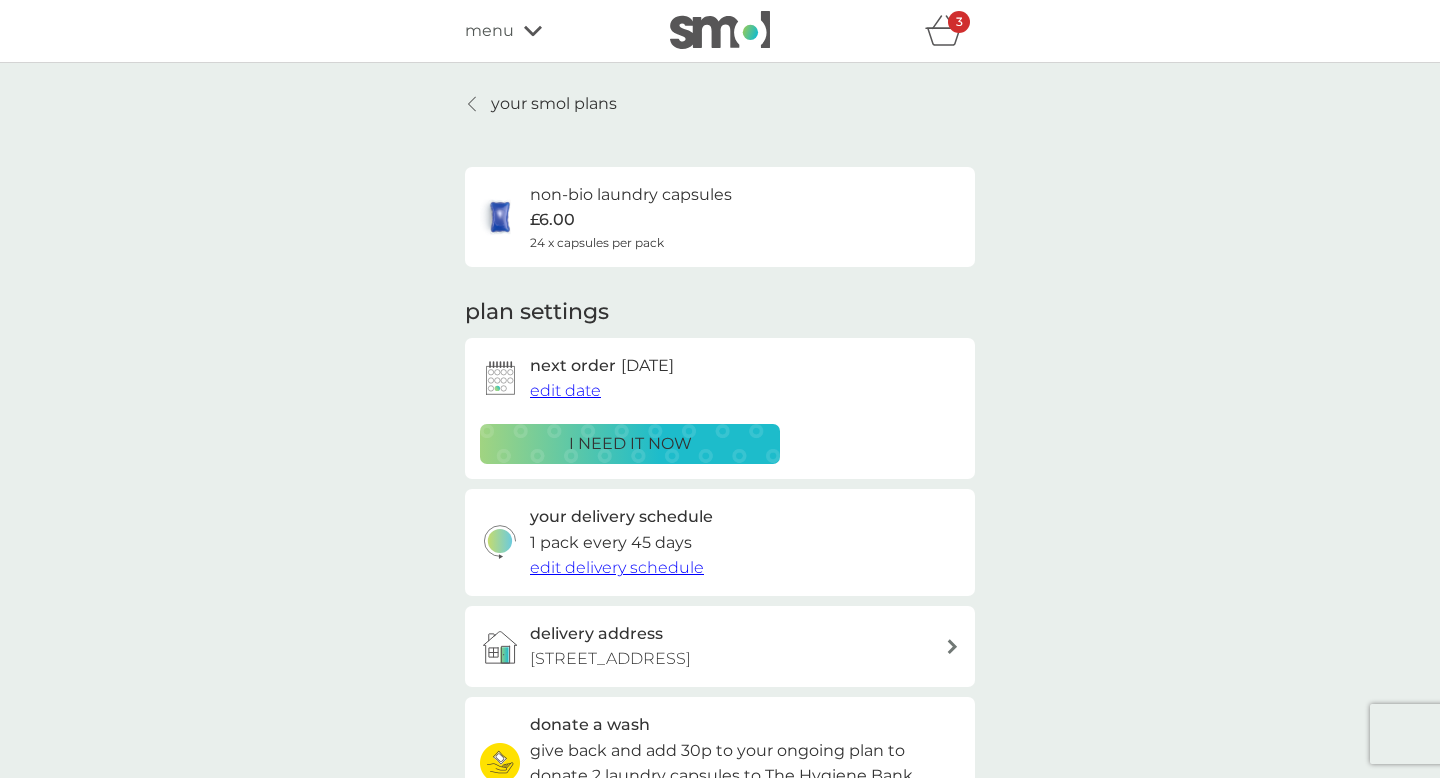 click on "non-bio laundry capsules £6.00 24 x capsules per pack" at bounding box center [720, 217] 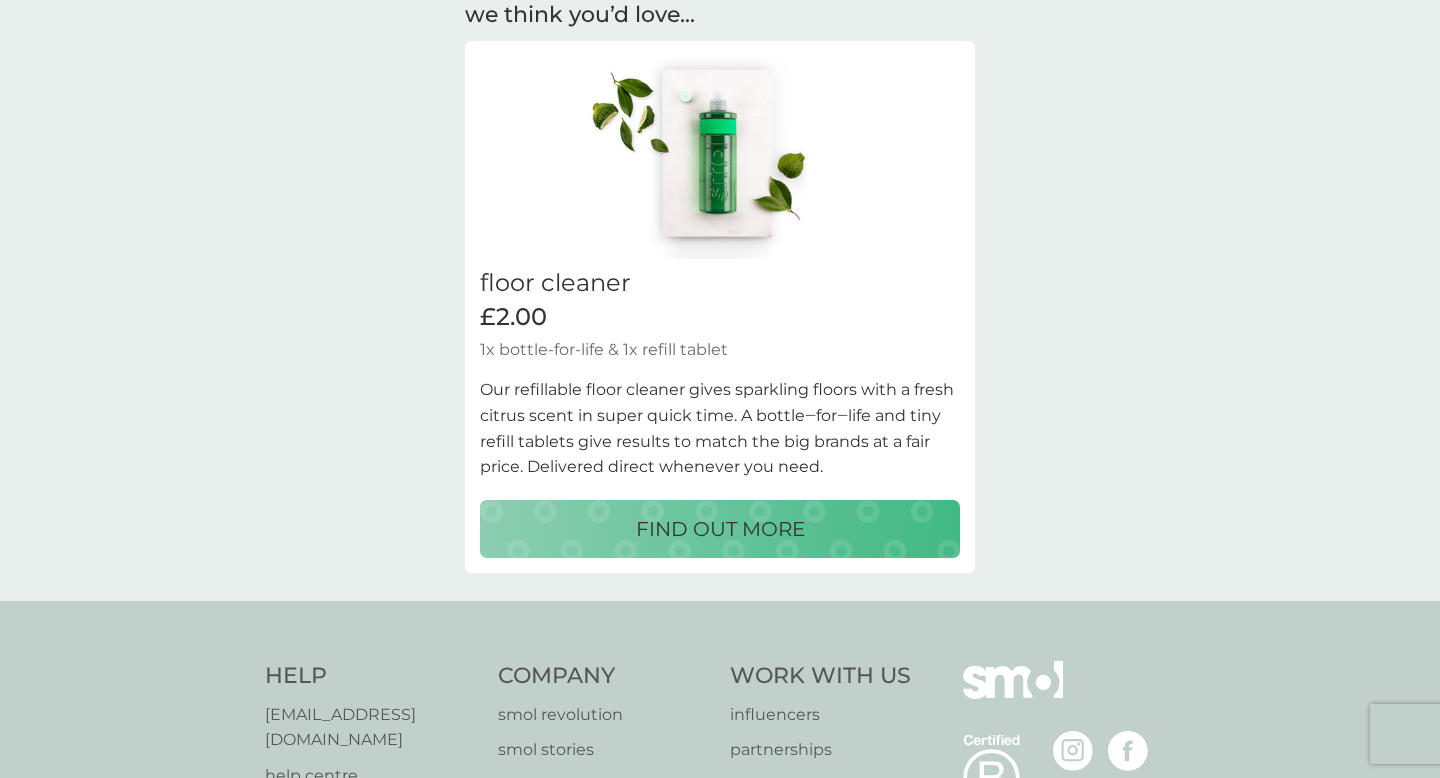 scroll, scrollTop: 0, scrollLeft: 0, axis: both 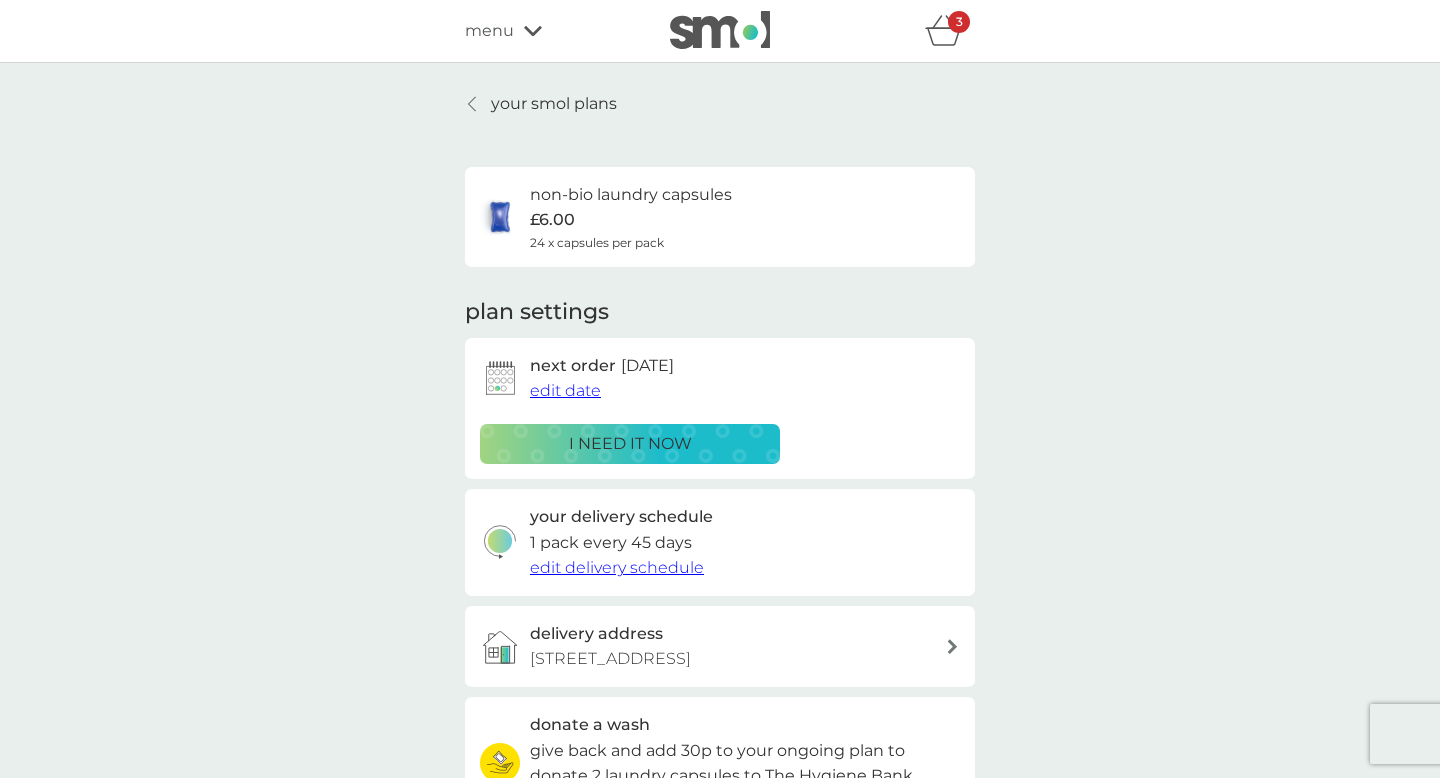 click on "i need it now" at bounding box center [630, 444] 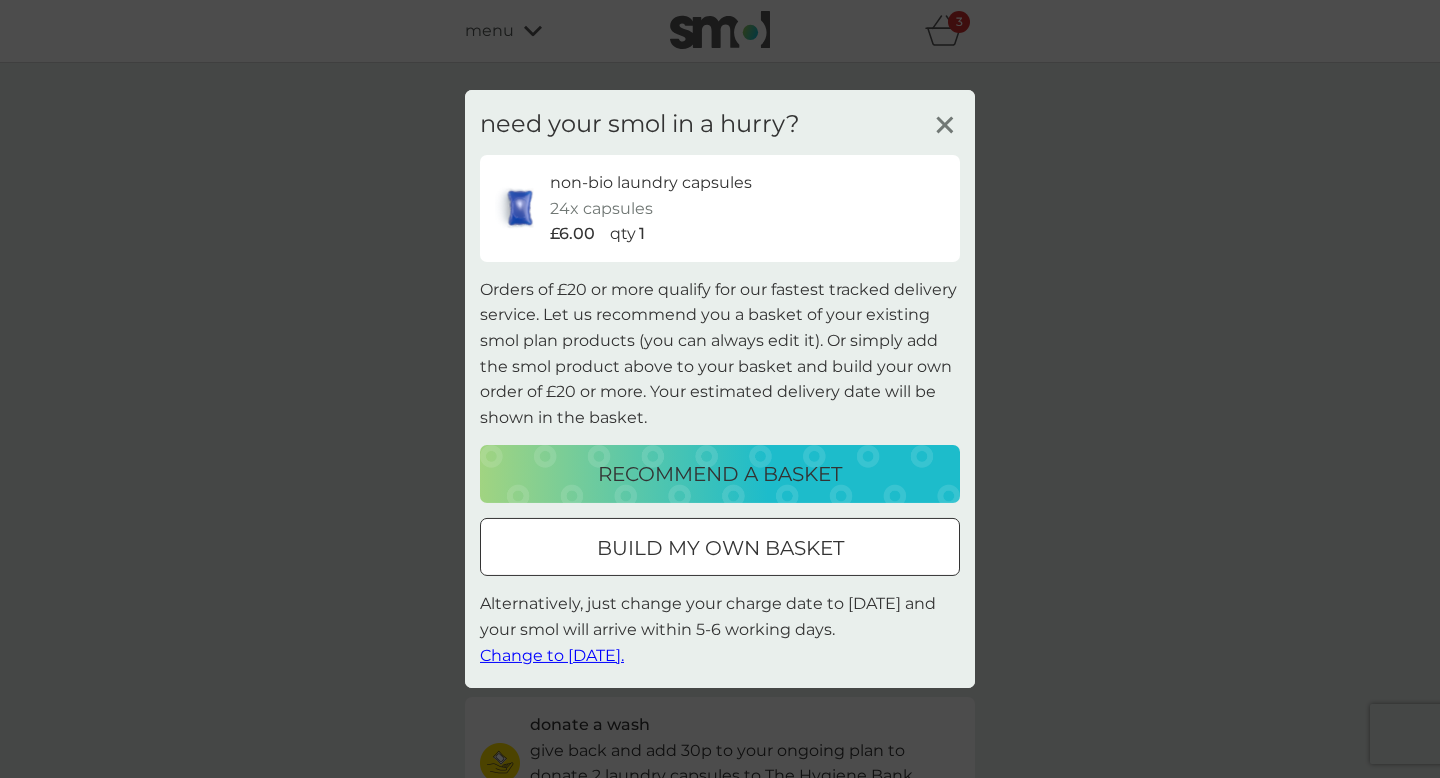 click on "need your smol in a hurry? non-bio laundry capsules 24x capsules £6.00 qty 1 Orders of £20 or more qualify for our fastest tracked delivery service. Let us recommend you a basket of your existing smol plan products (you can always edit it). Or simply add the smol product above to your basket and build your own order of £20 or more. Your estimated delivery date will be shown in the basket. recommend a basket build my own basket Alternatively, just change your charge date to tomorrow and your smol will arrive within 5-6 working days.   Change to tomorrow." at bounding box center [720, 389] 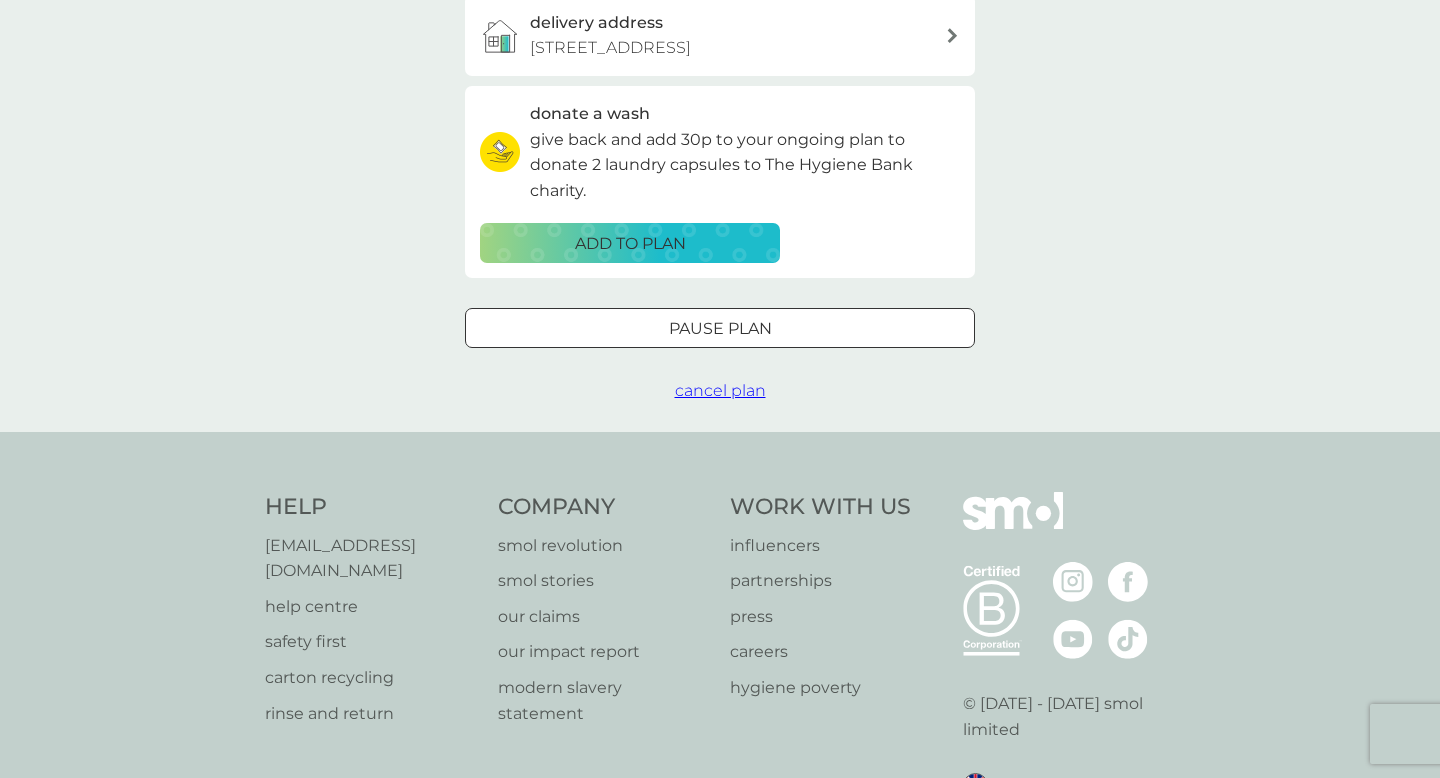 scroll, scrollTop: 0, scrollLeft: 0, axis: both 